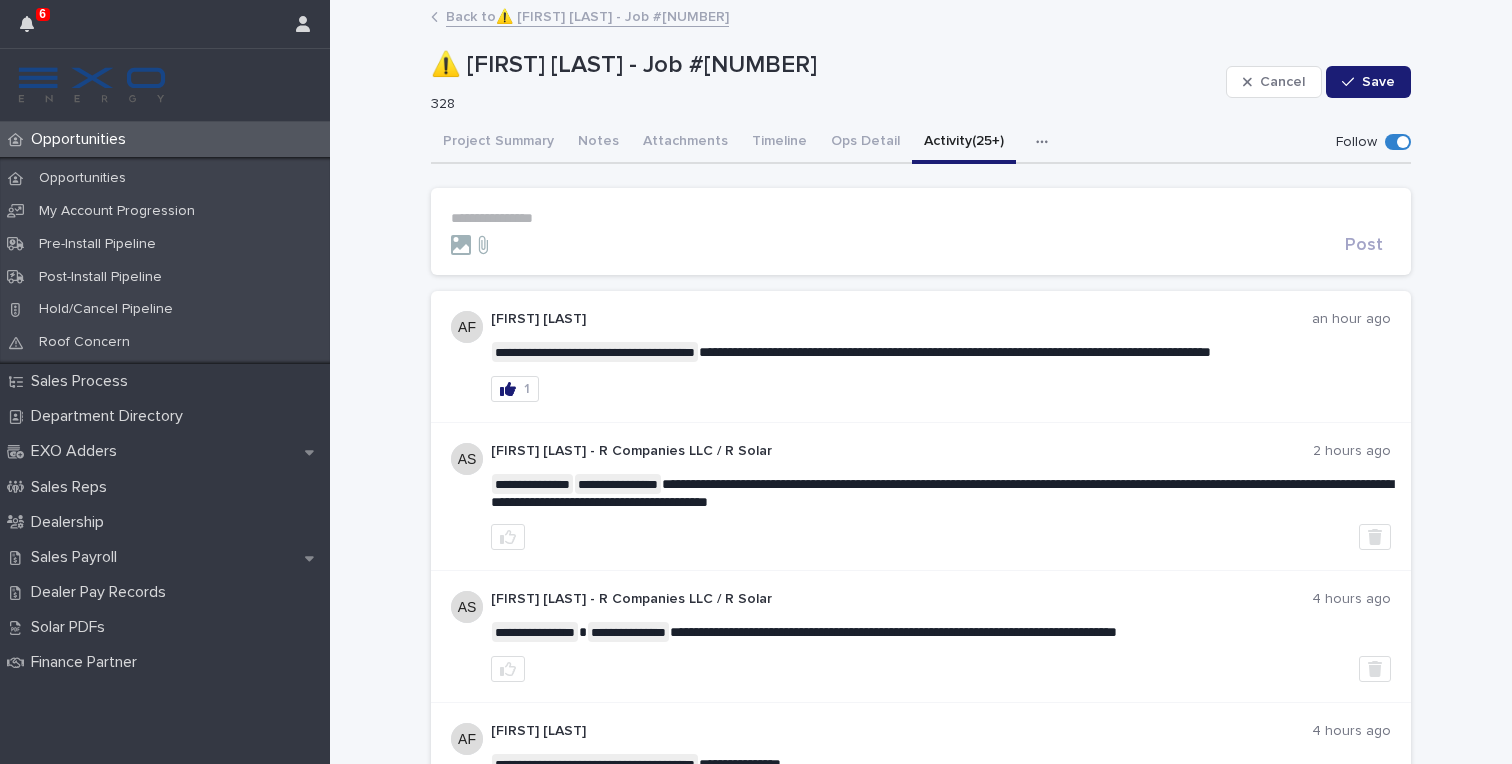 scroll, scrollTop: 0, scrollLeft: 0, axis: both 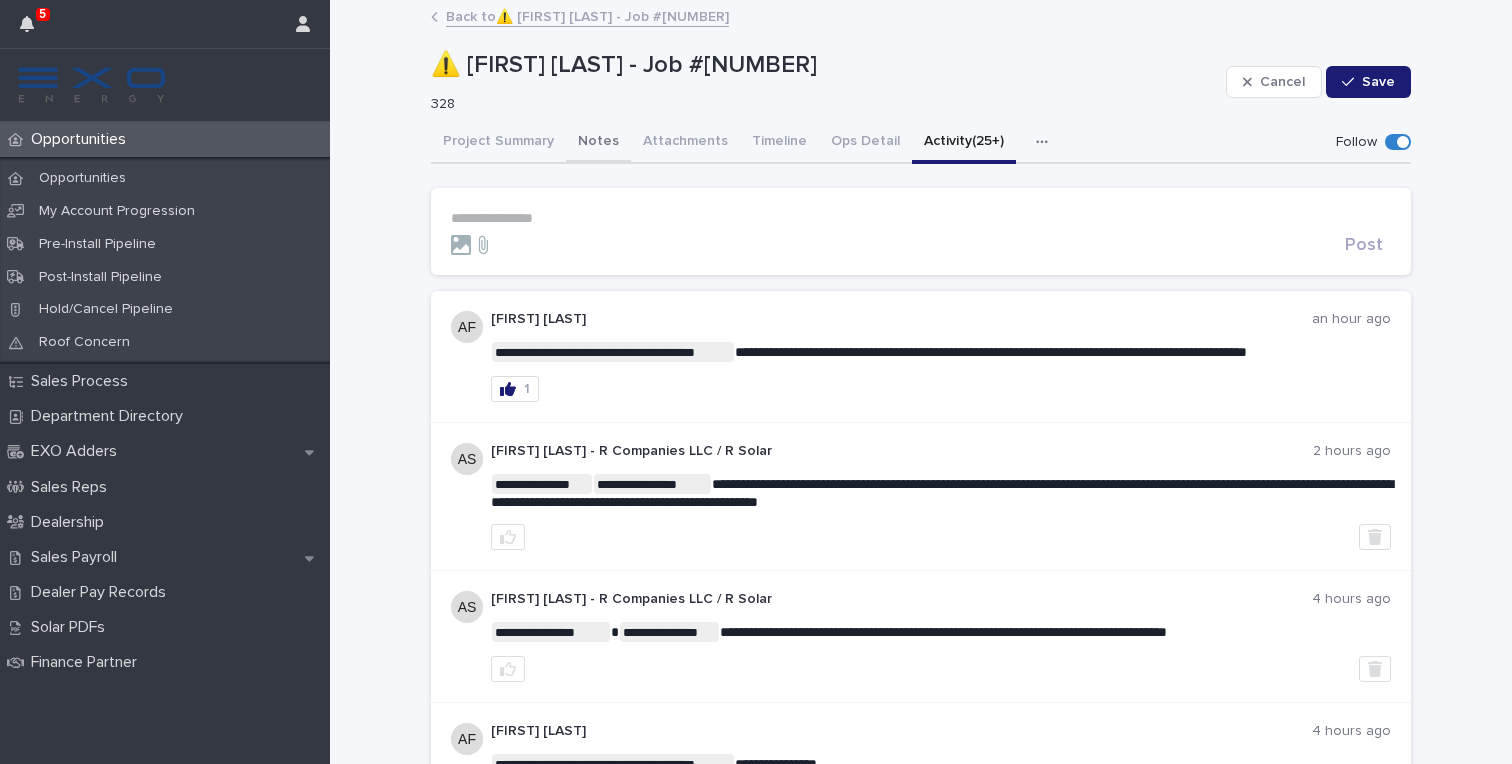 click on "Notes" at bounding box center (598, 143) 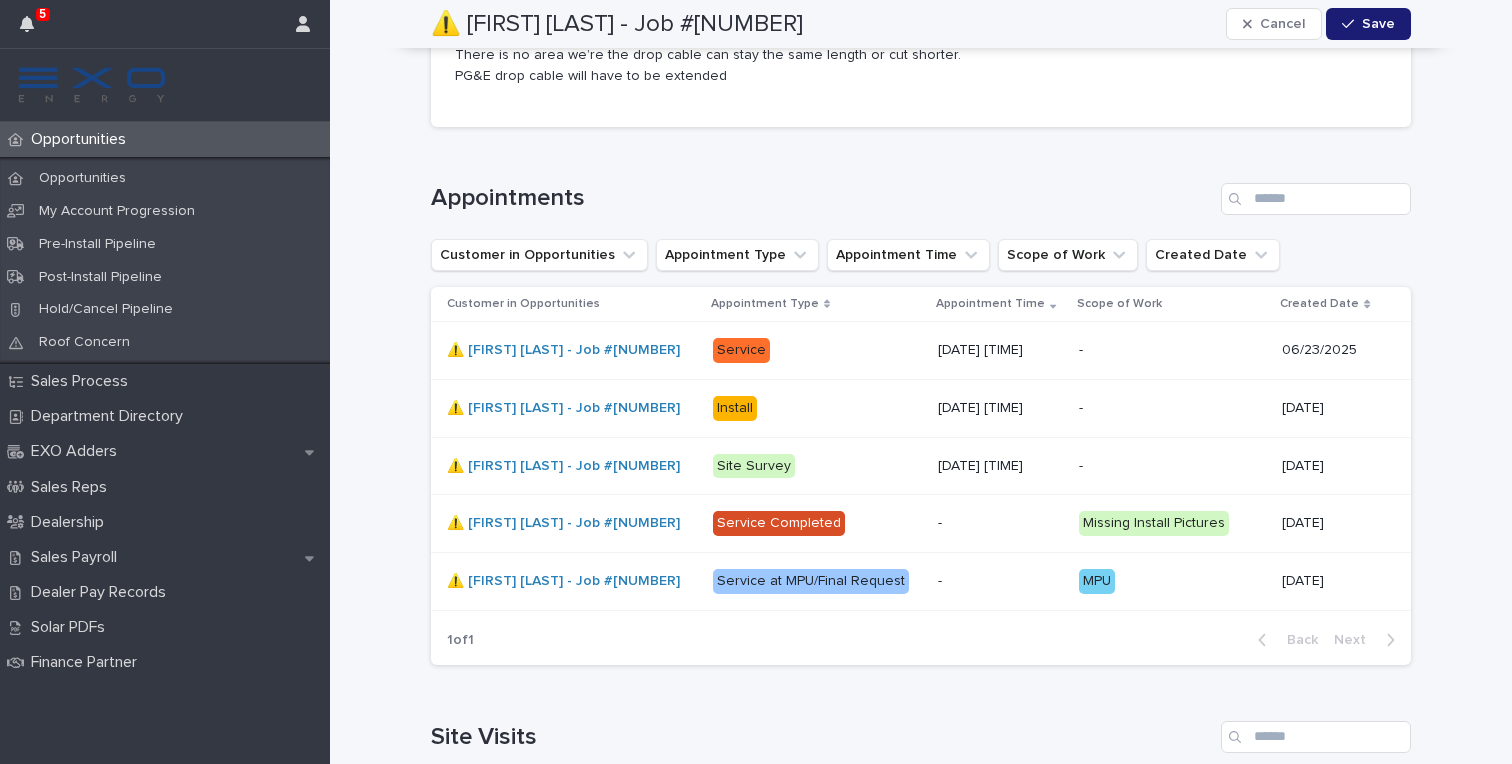 scroll, scrollTop: 7766, scrollLeft: 0, axis: vertical 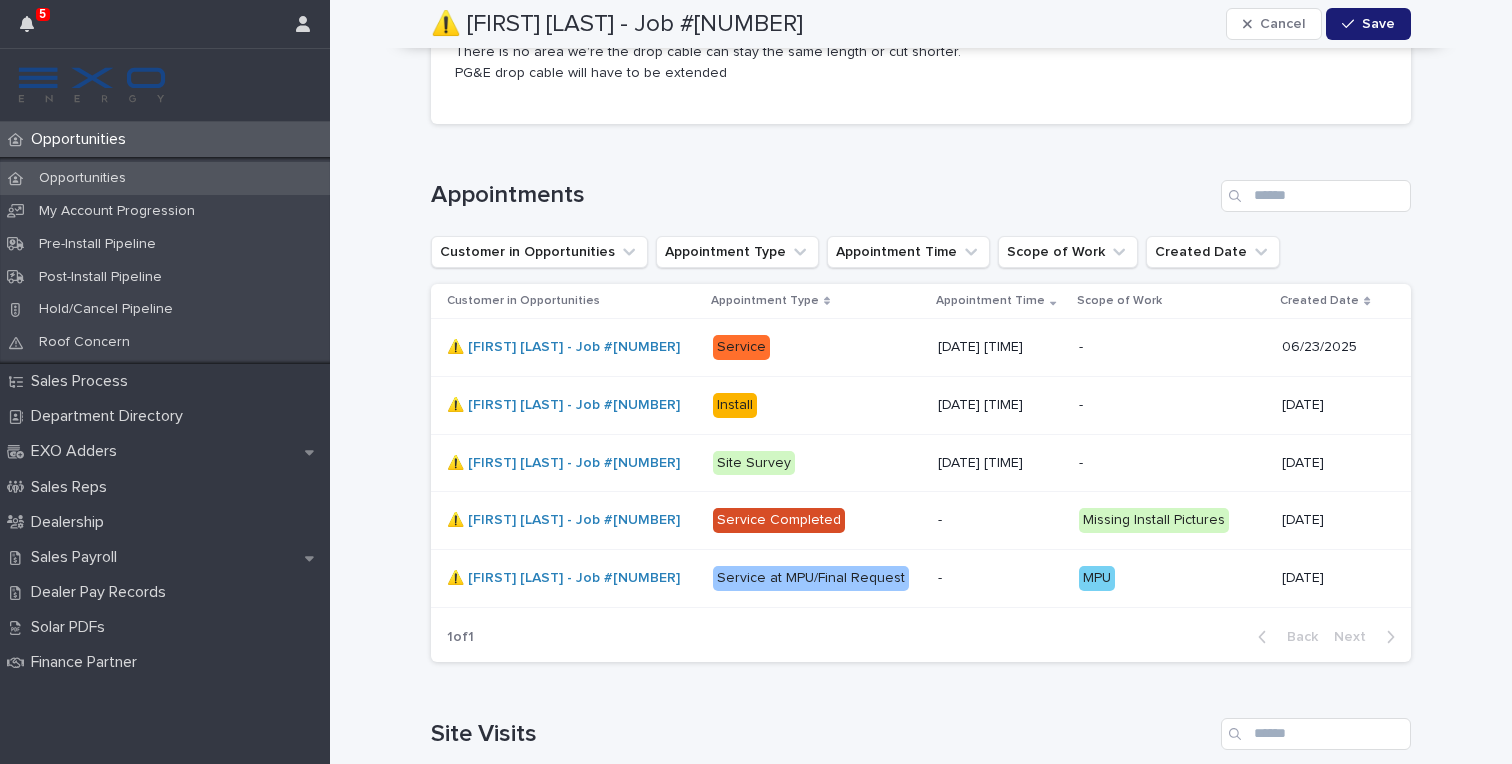 click on "Opportunities" at bounding box center (165, 178) 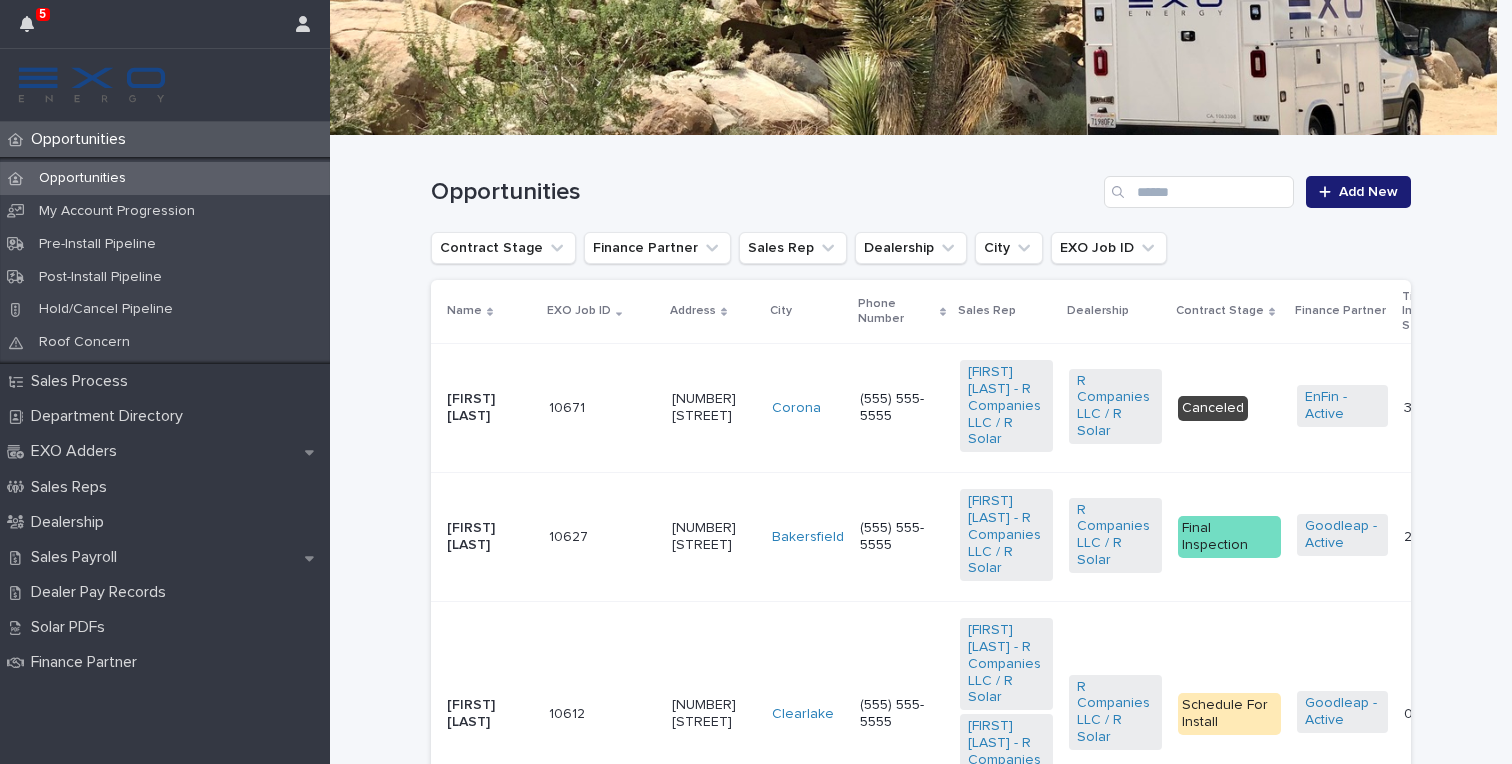 scroll, scrollTop: 0, scrollLeft: 0, axis: both 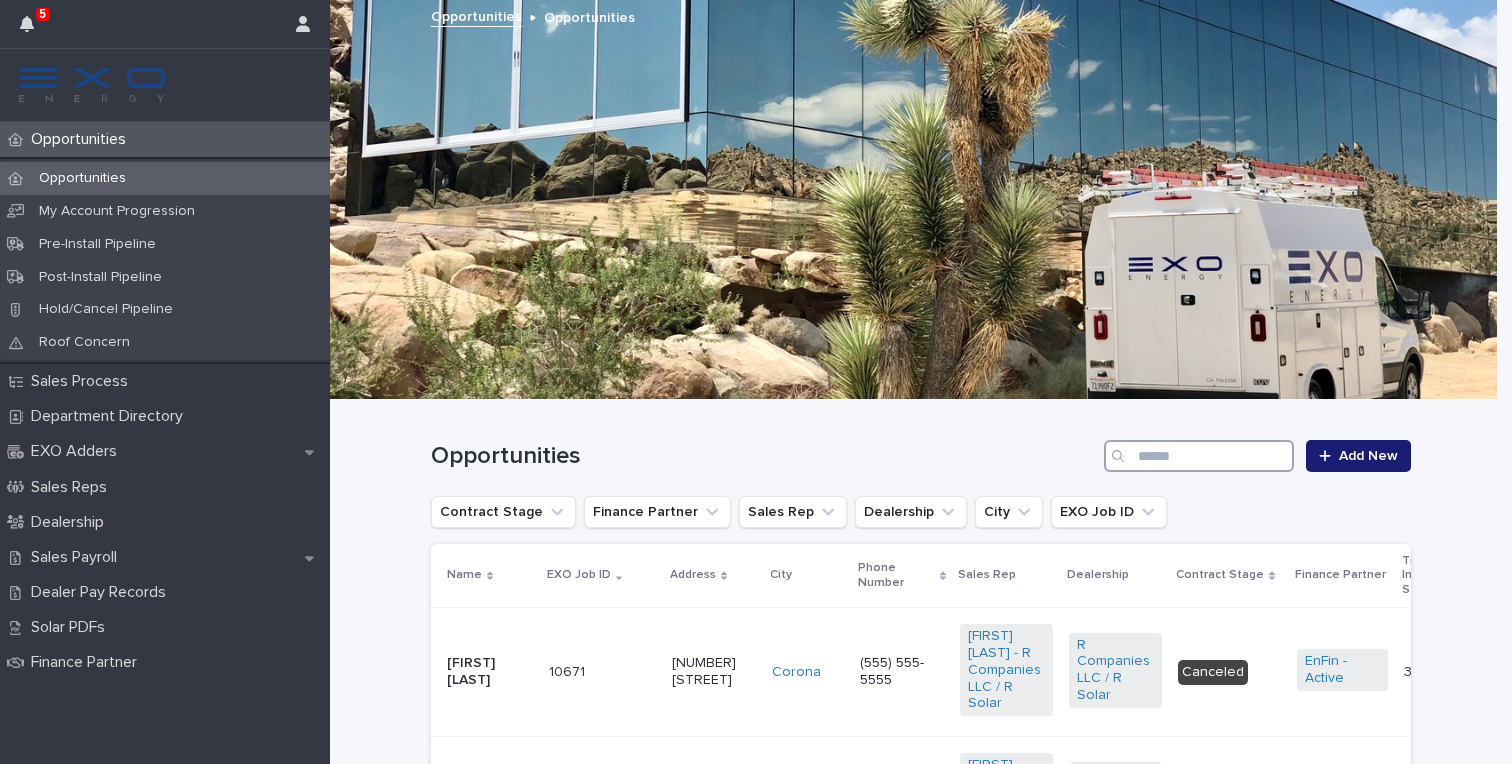 click at bounding box center (1199, 456) 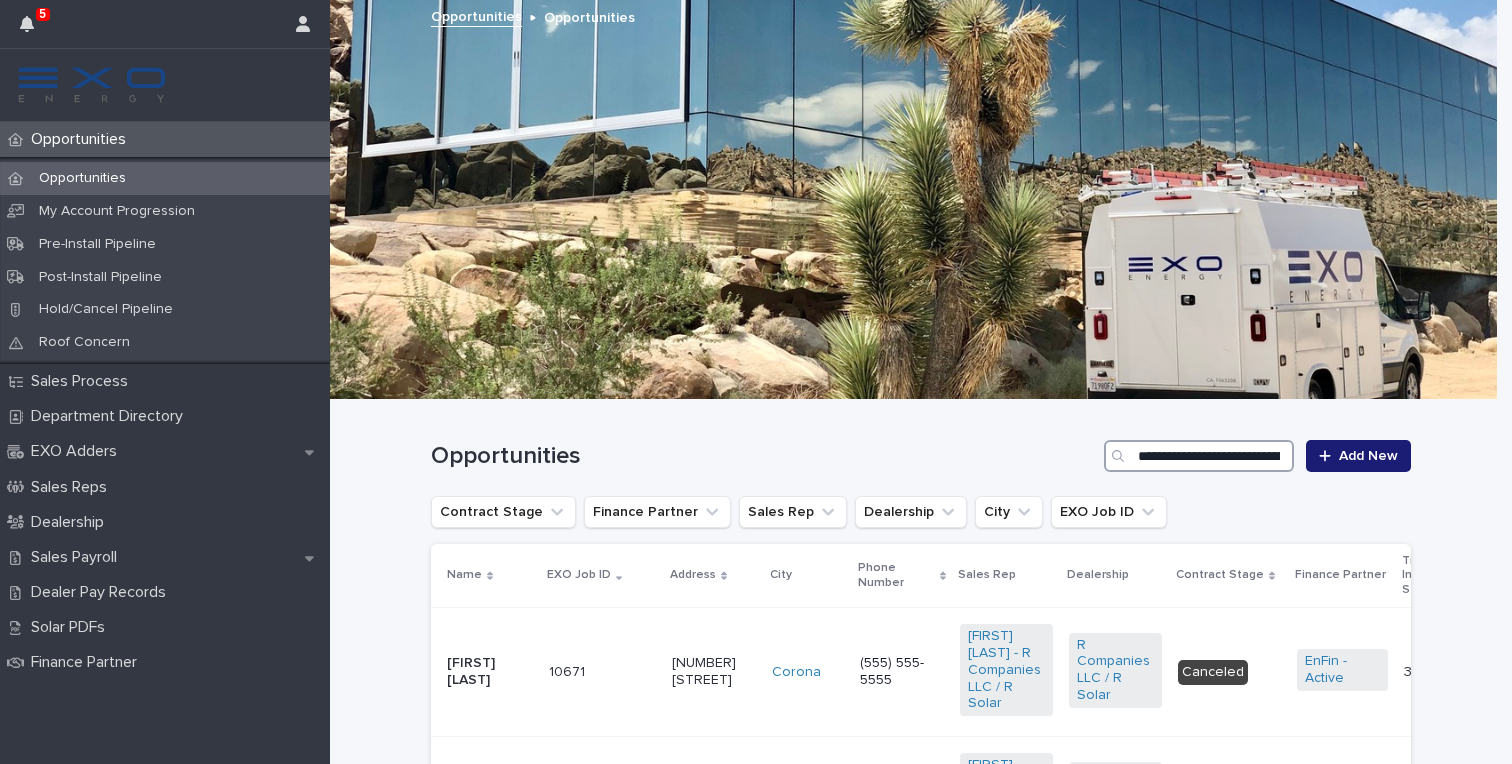 scroll, scrollTop: 0, scrollLeft: 96, axis: horizontal 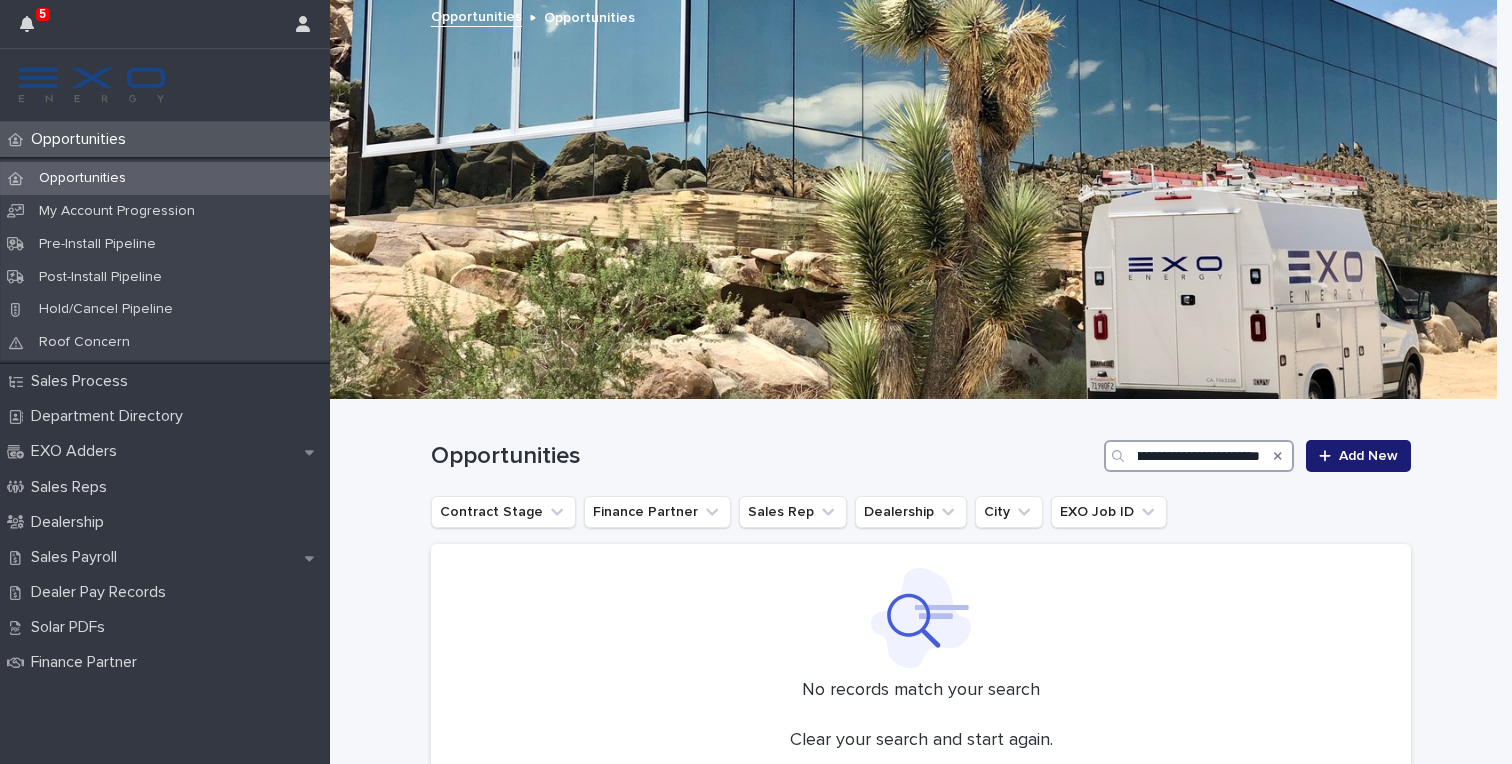 type on "**********" 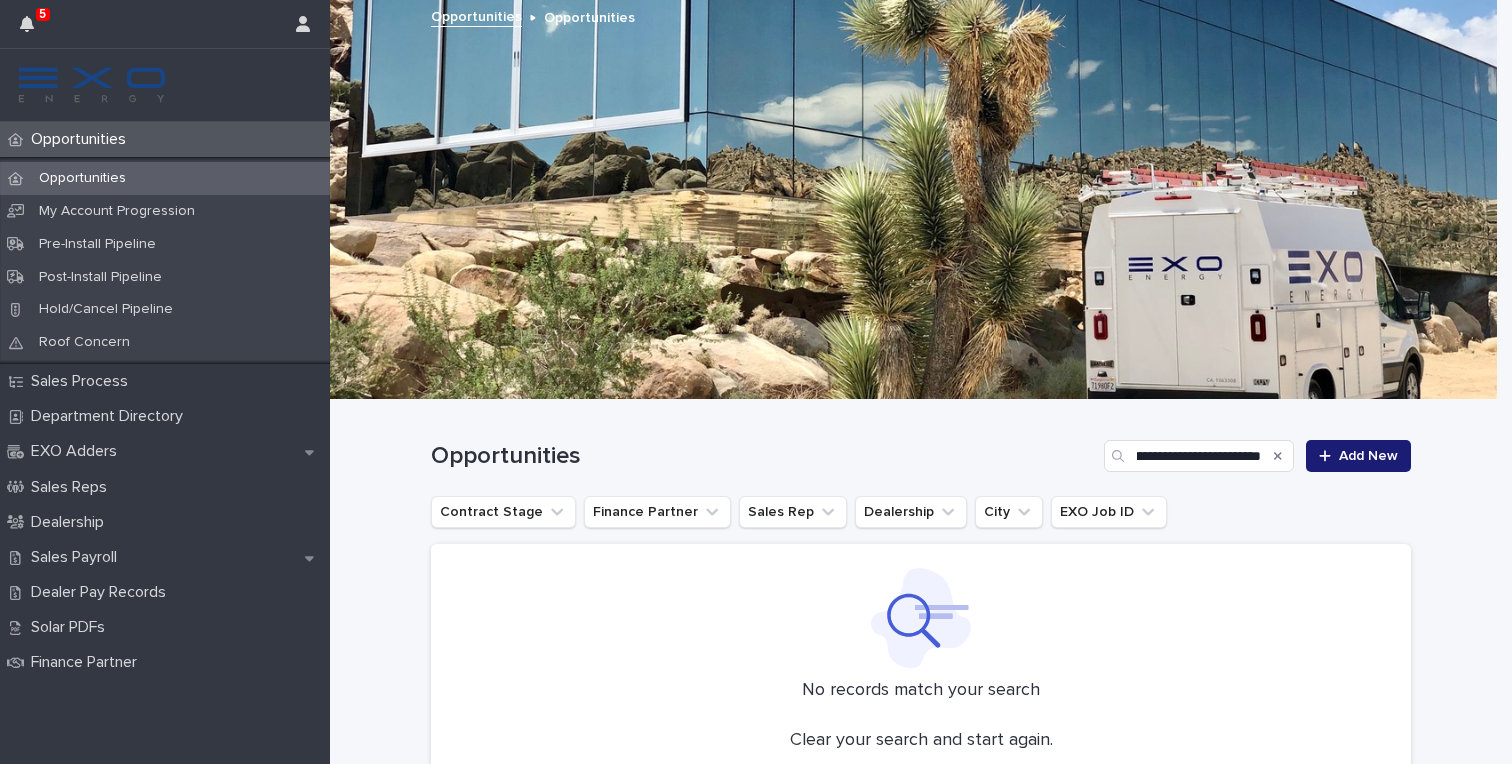scroll, scrollTop: 0, scrollLeft: 0, axis: both 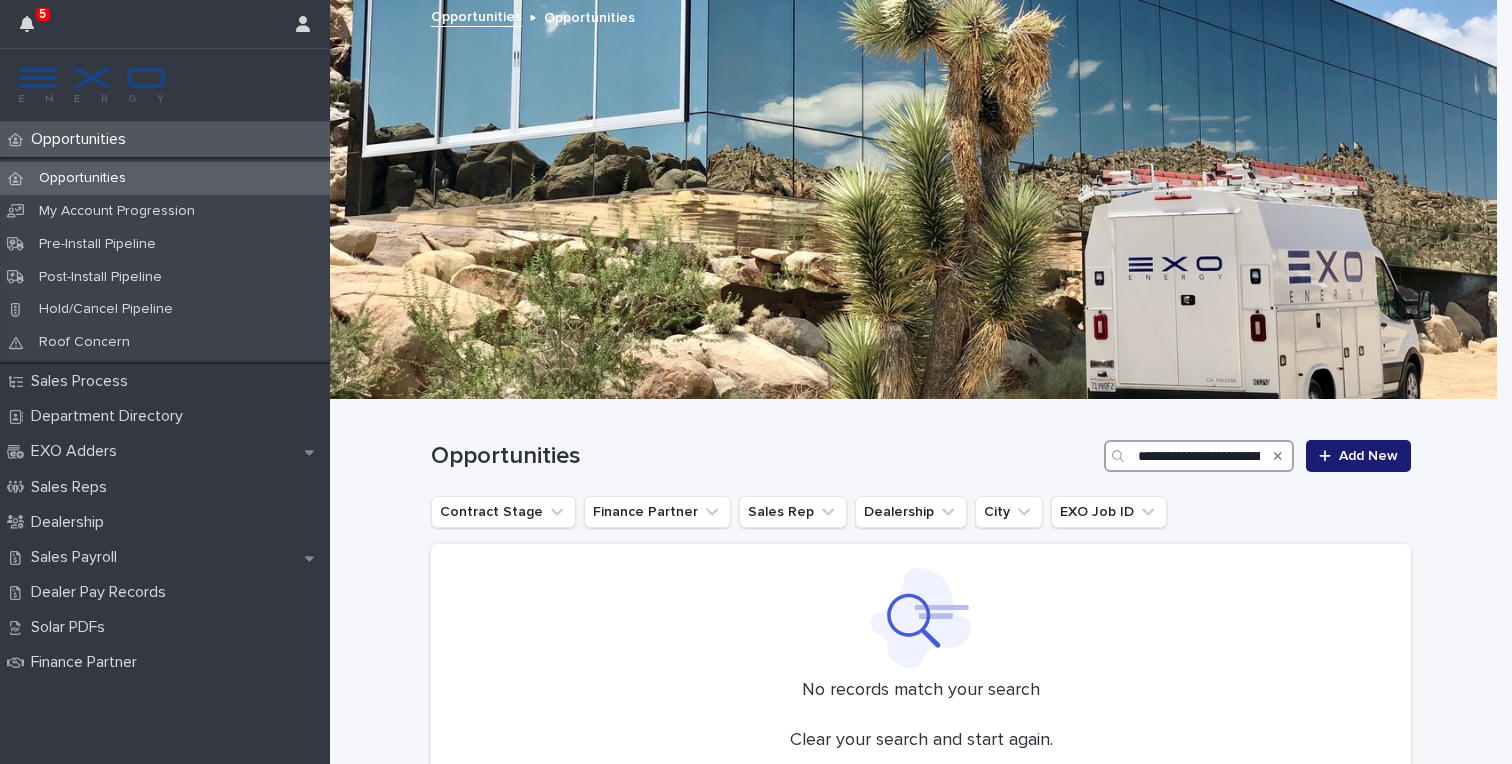 click on "**********" at bounding box center (1199, 456) 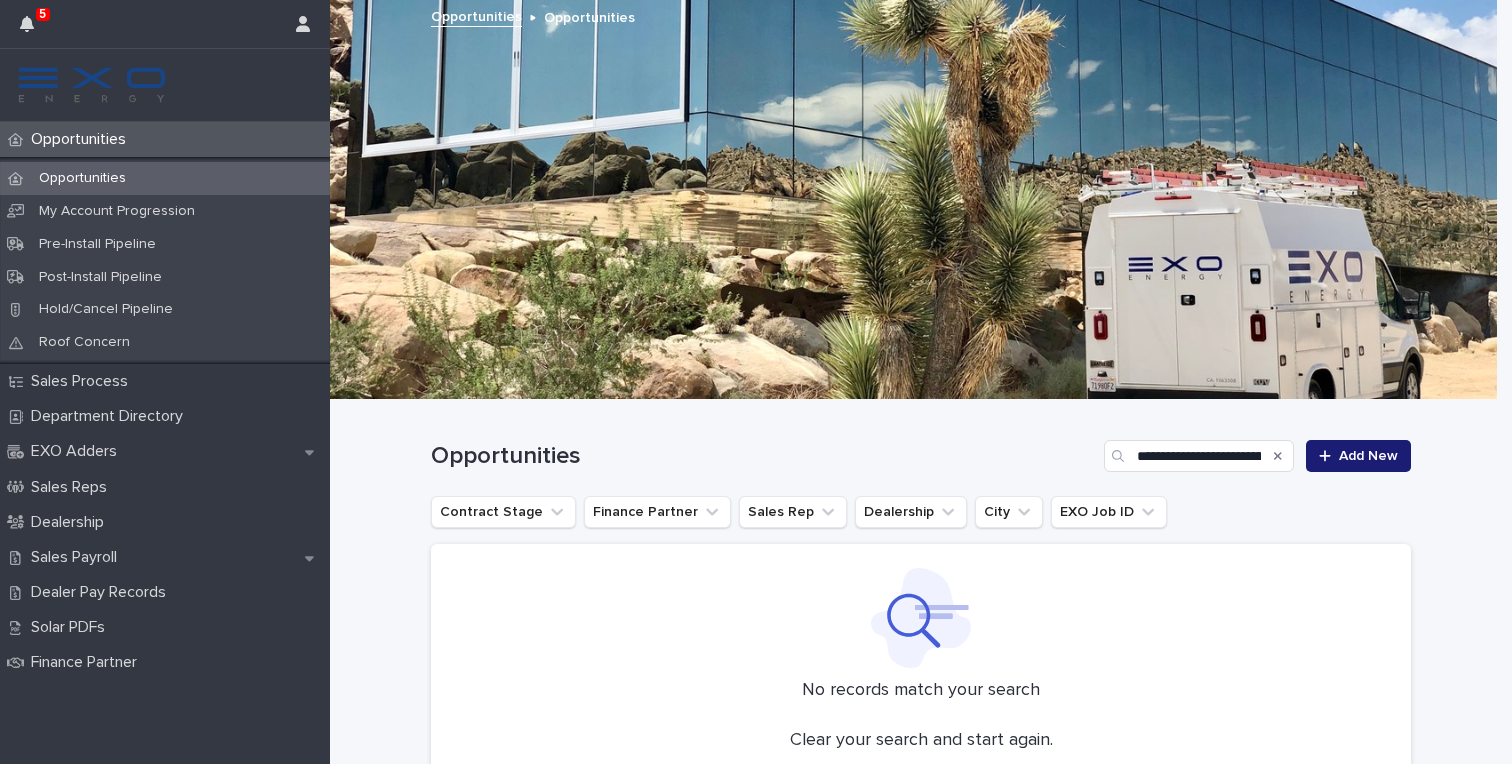 click 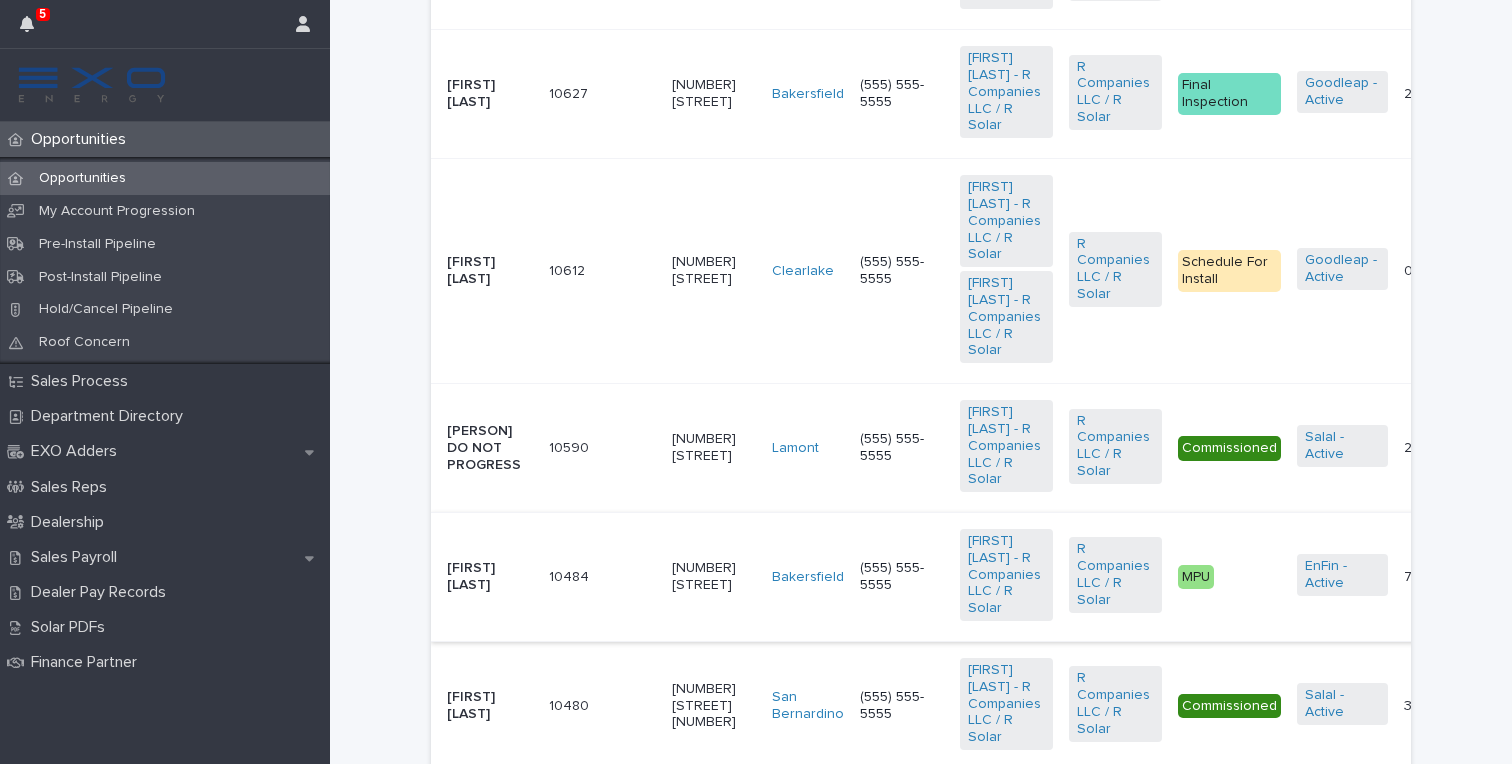 scroll, scrollTop: 724, scrollLeft: 0, axis: vertical 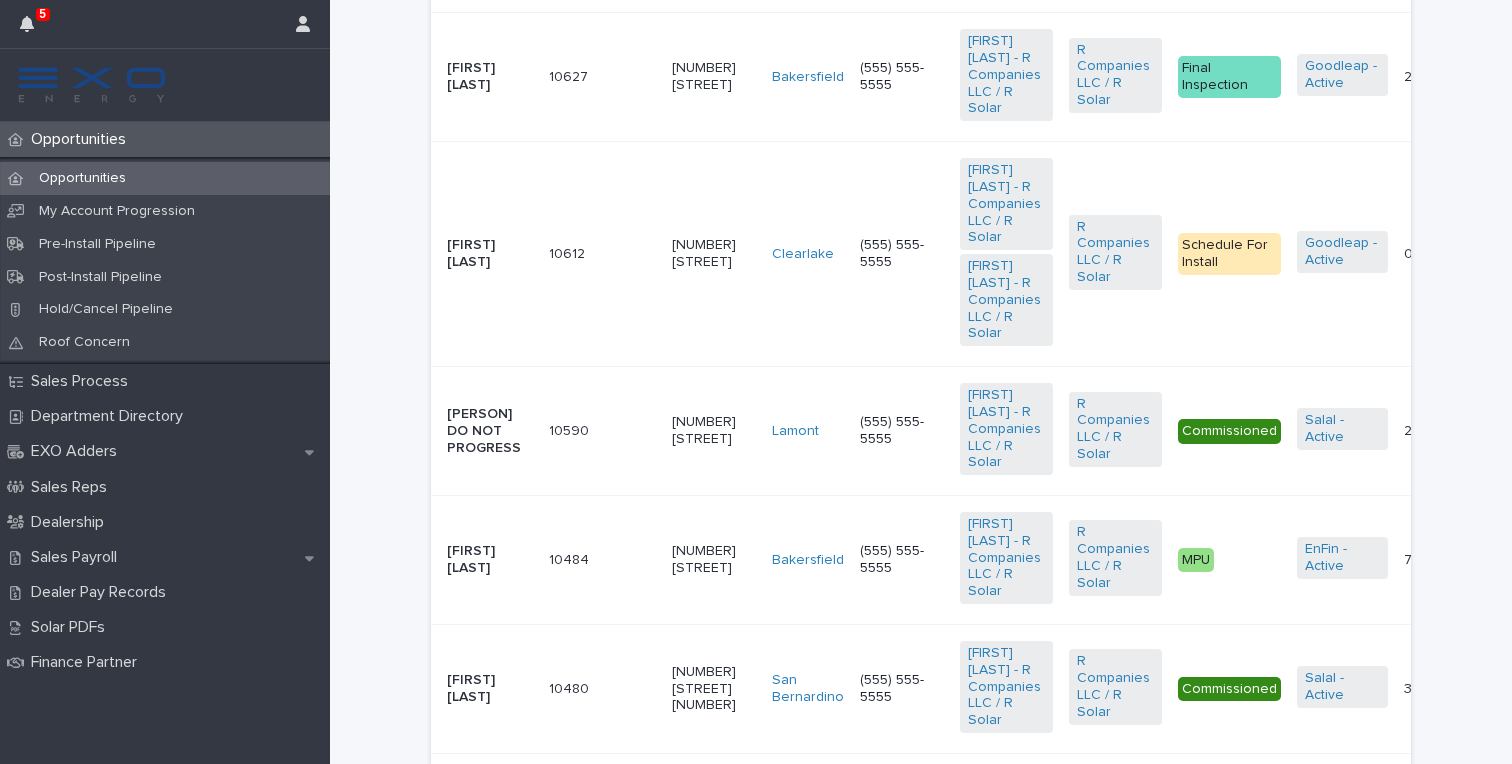 click on "[PERSON] DO NOT PROGRESS" at bounding box center (490, 431) 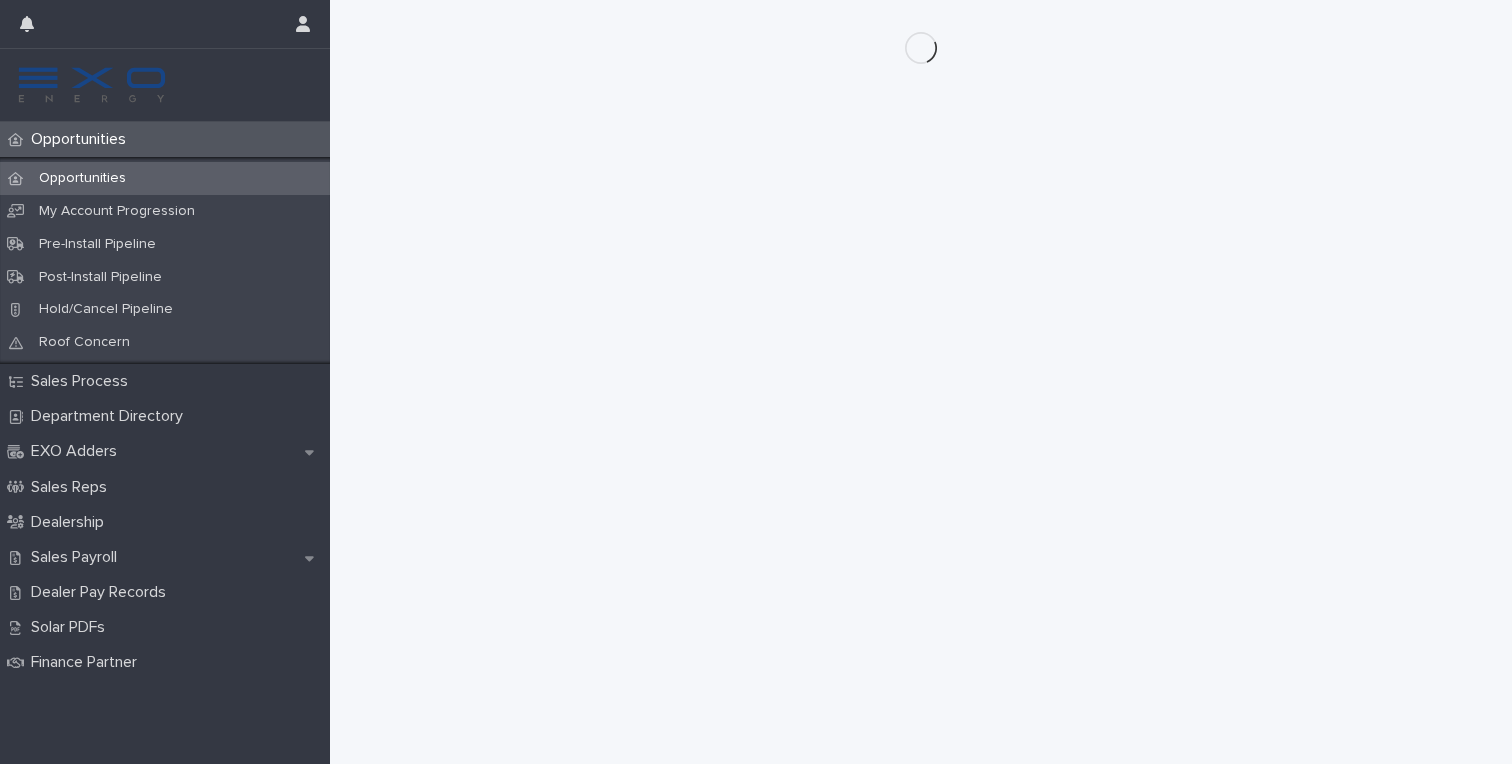 scroll, scrollTop: 0, scrollLeft: 0, axis: both 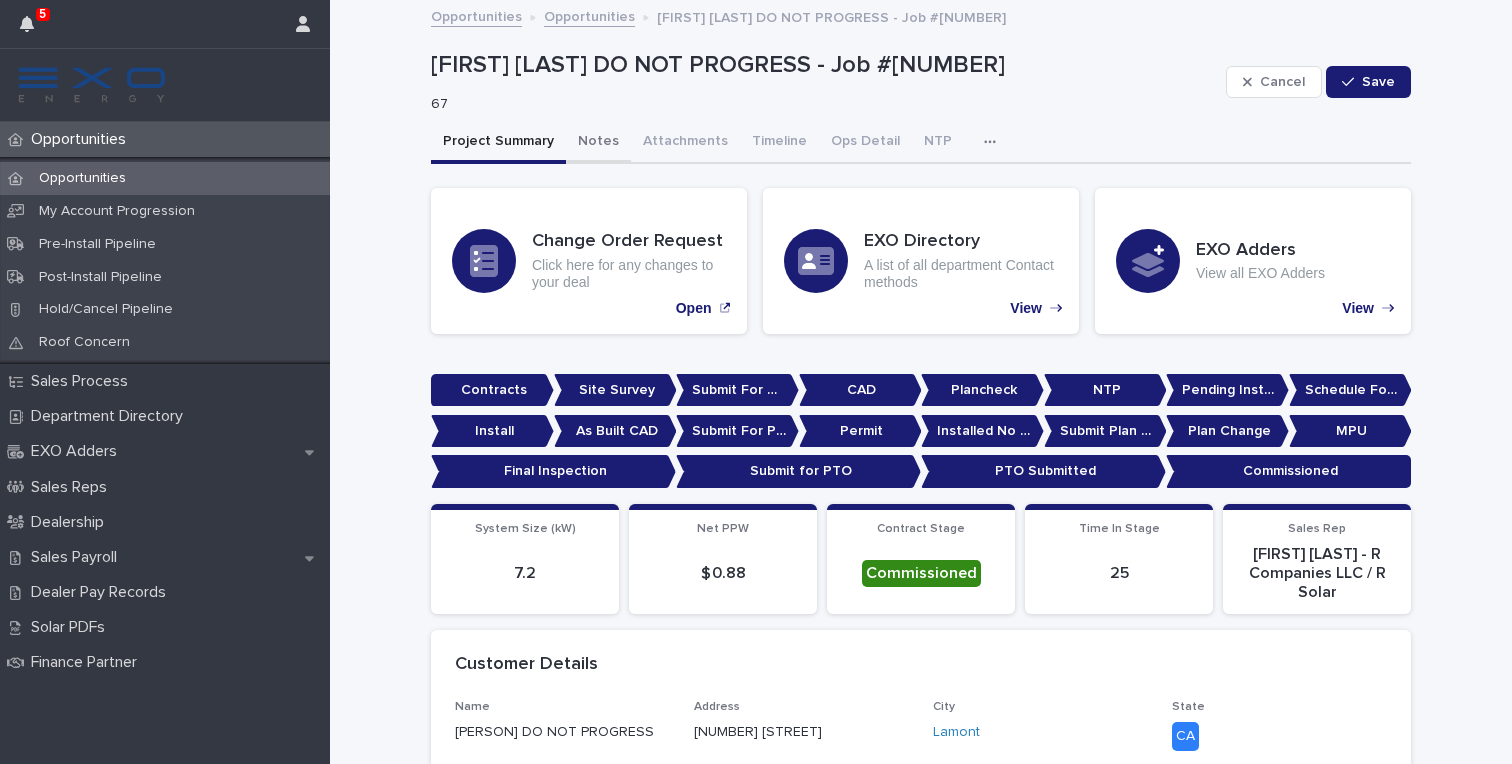 click on "Notes" at bounding box center [598, 143] 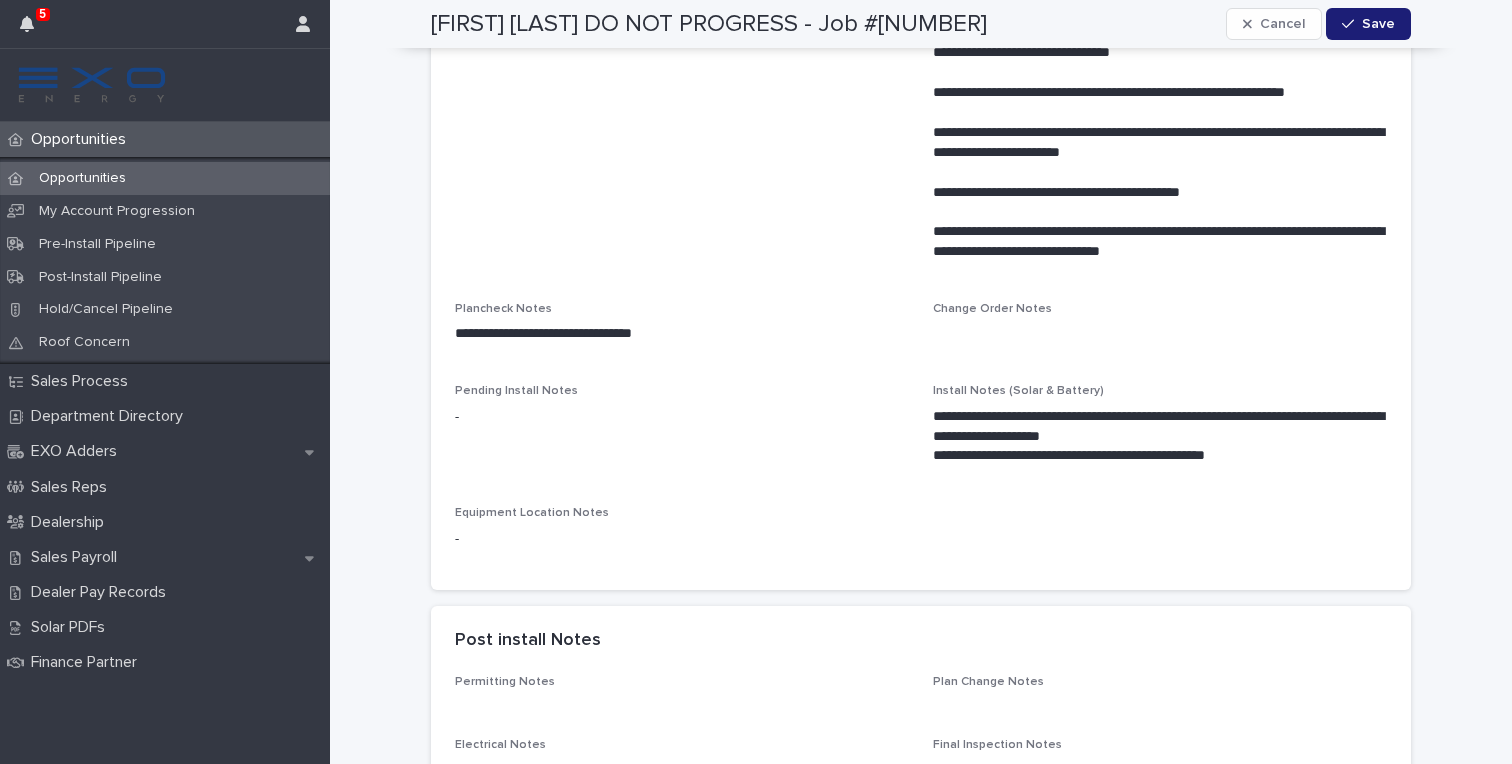 scroll, scrollTop: 0, scrollLeft: 0, axis: both 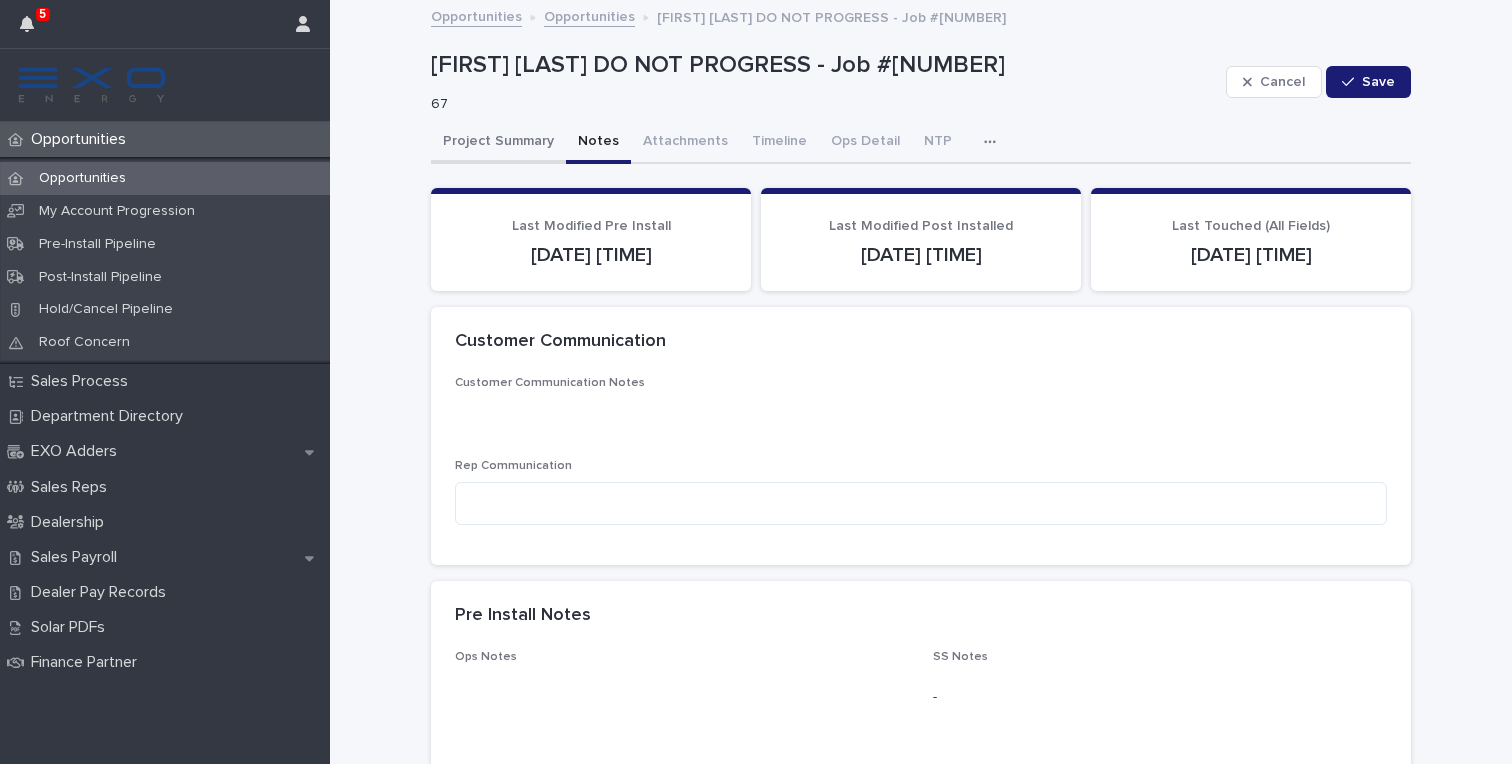 click on "Project Summary" at bounding box center [498, 143] 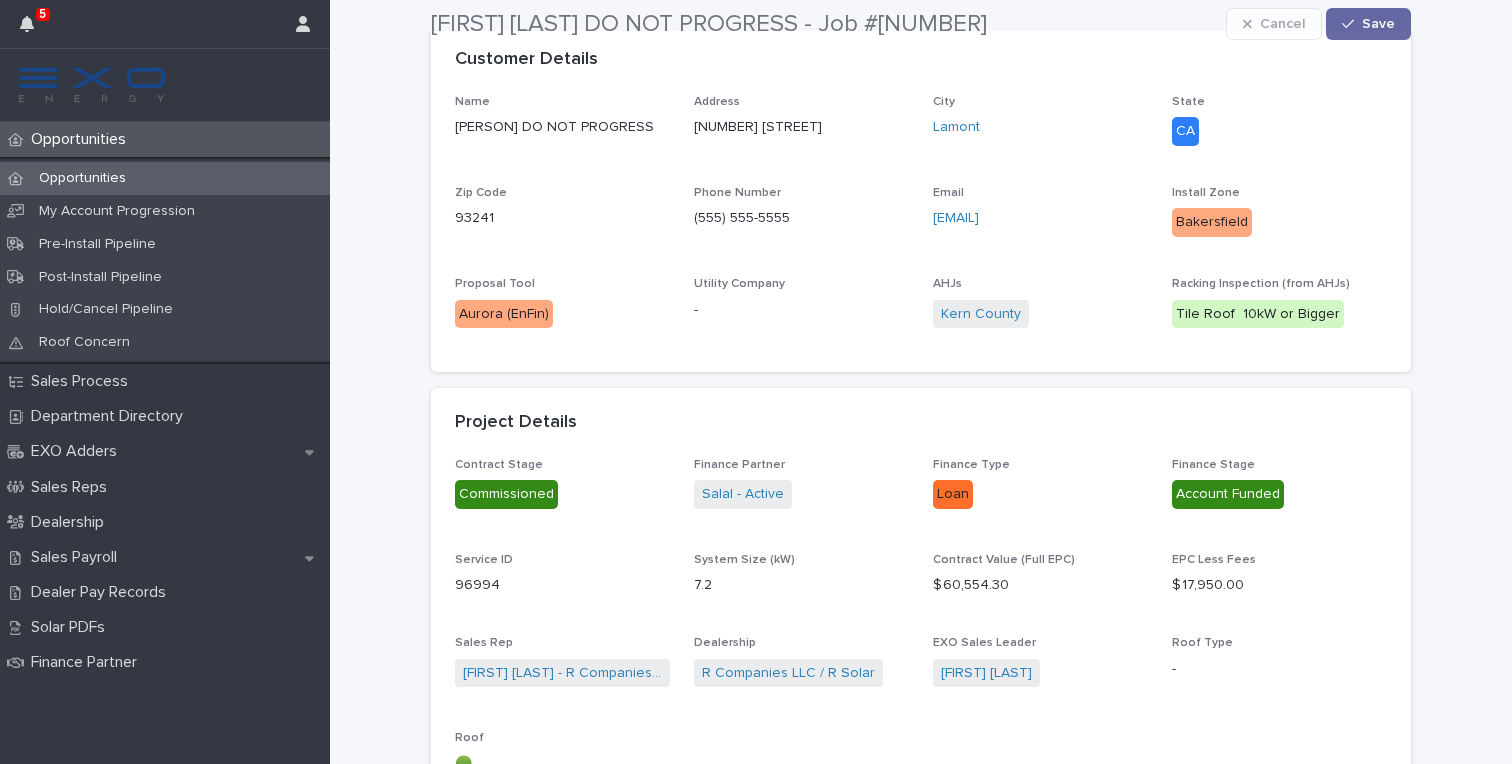 scroll, scrollTop: 628, scrollLeft: 0, axis: vertical 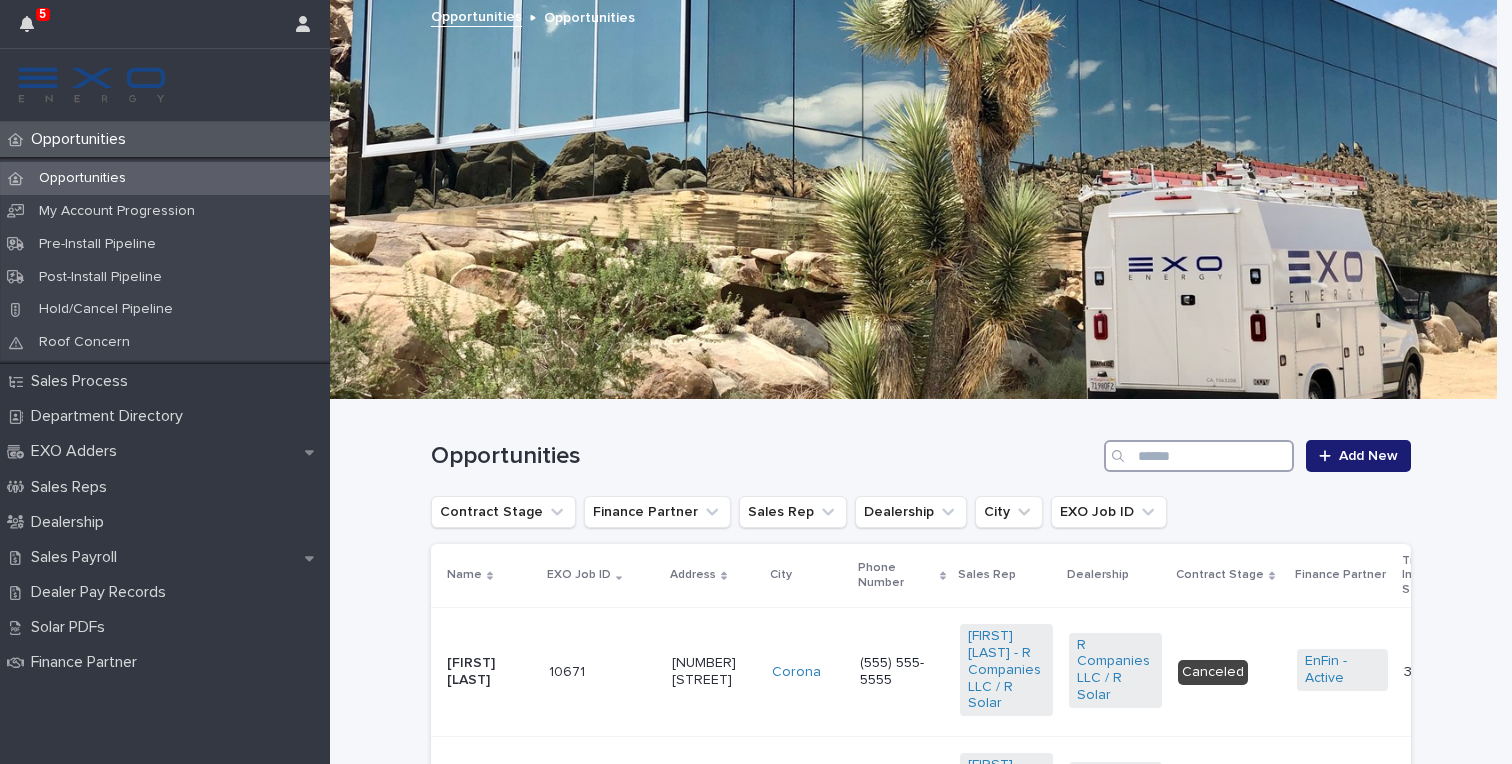 click at bounding box center [1199, 456] 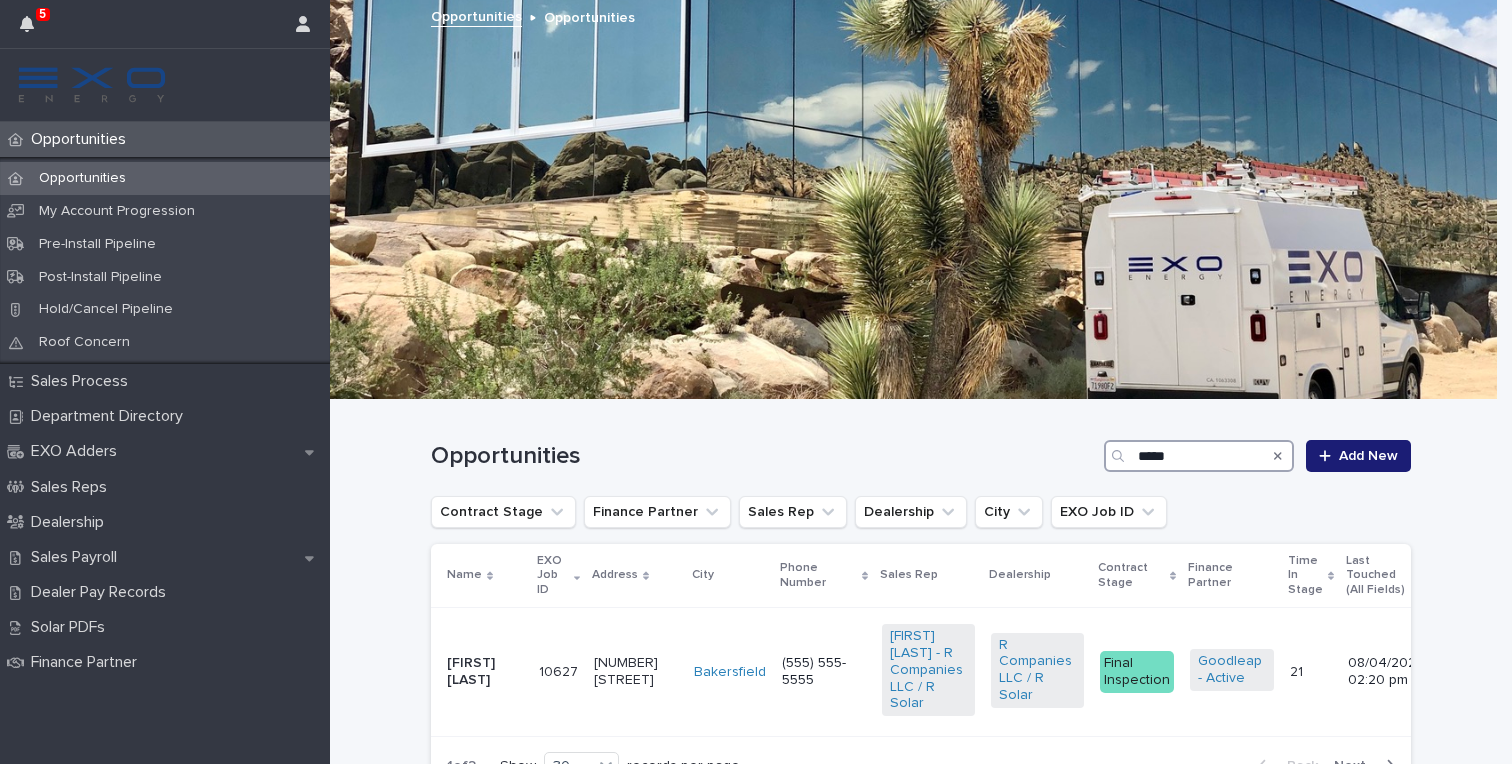 type on "*****" 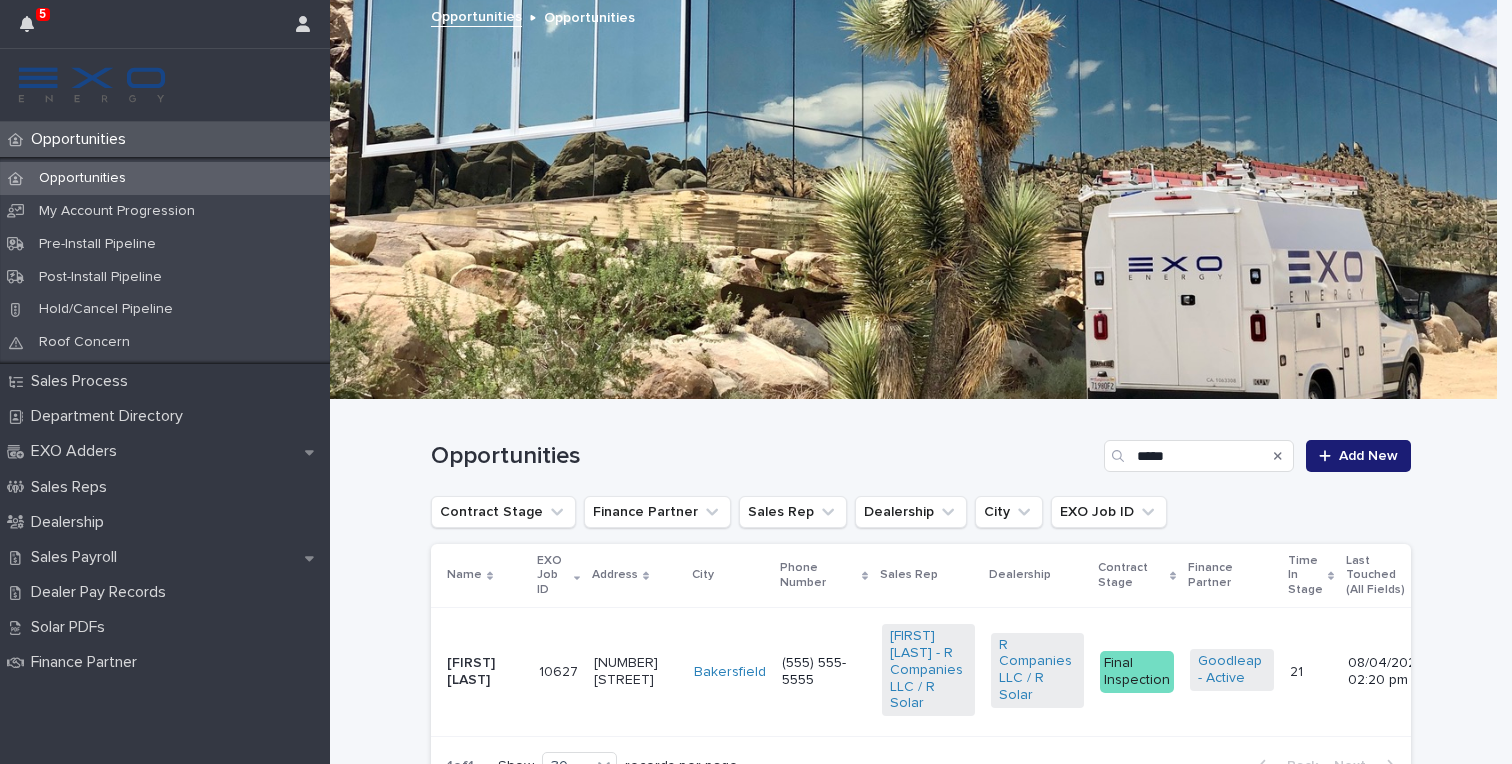 click on "[FIRST] [LAST]" at bounding box center (485, 672) 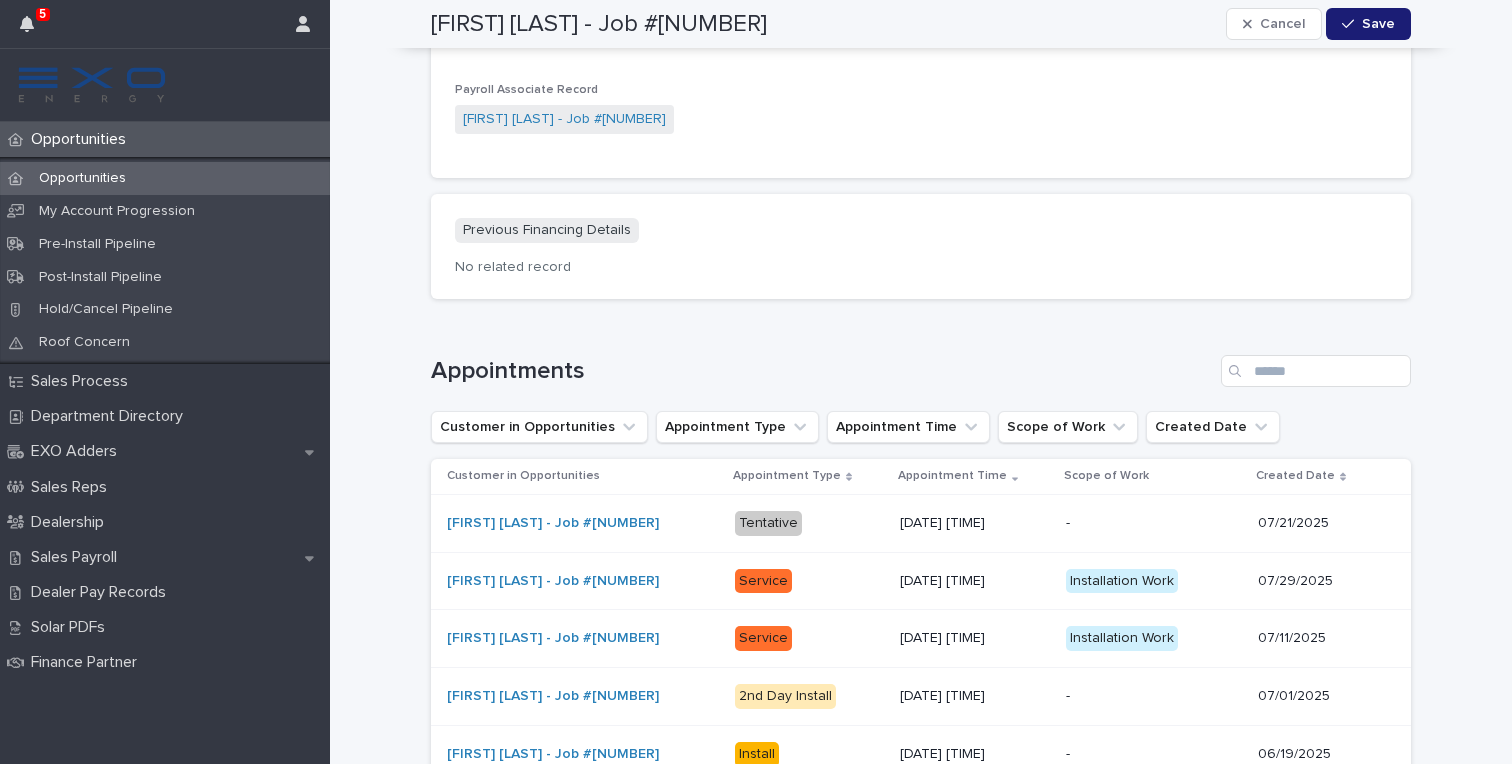 scroll, scrollTop: 2231, scrollLeft: 0, axis: vertical 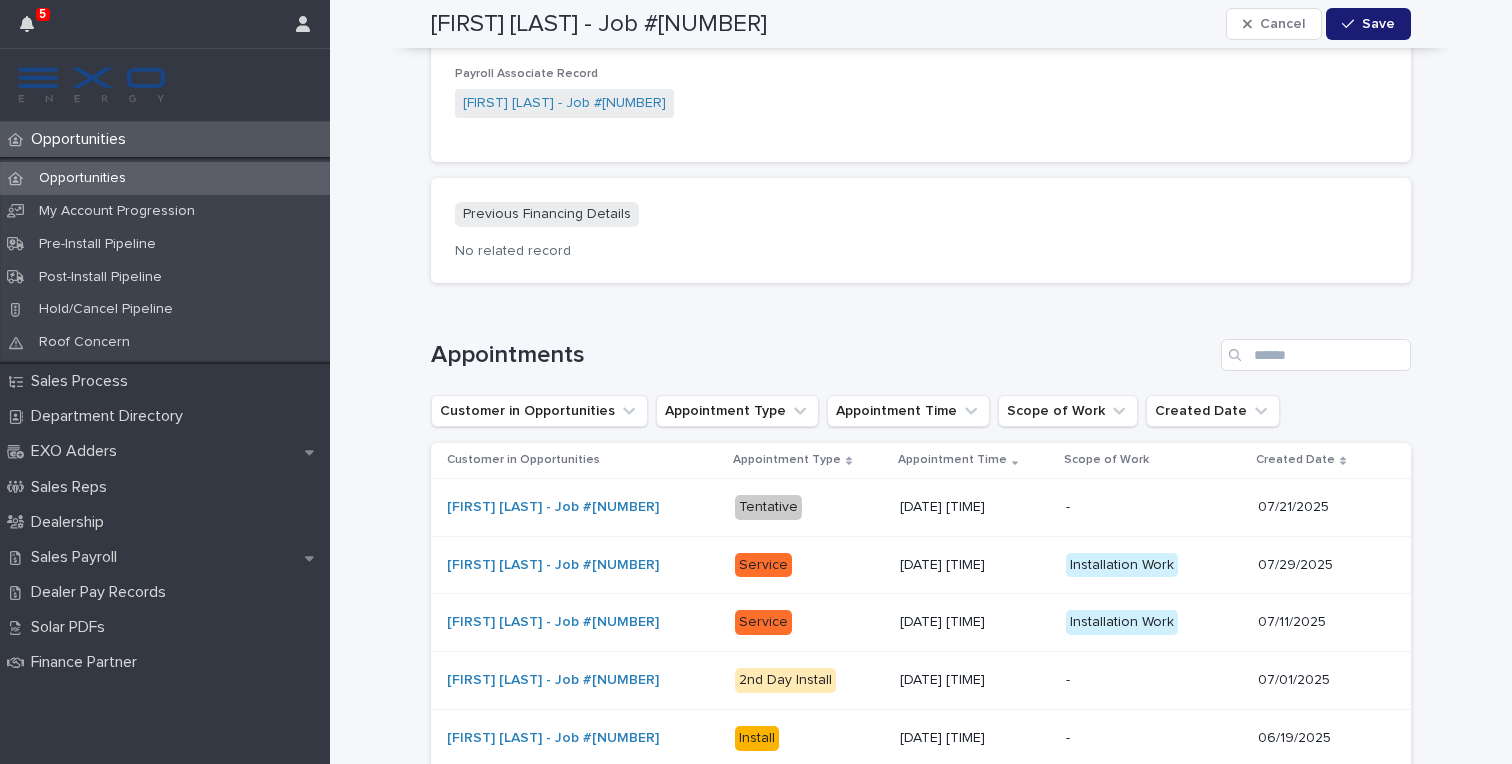 click on "Tentative" at bounding box center (809, 507) 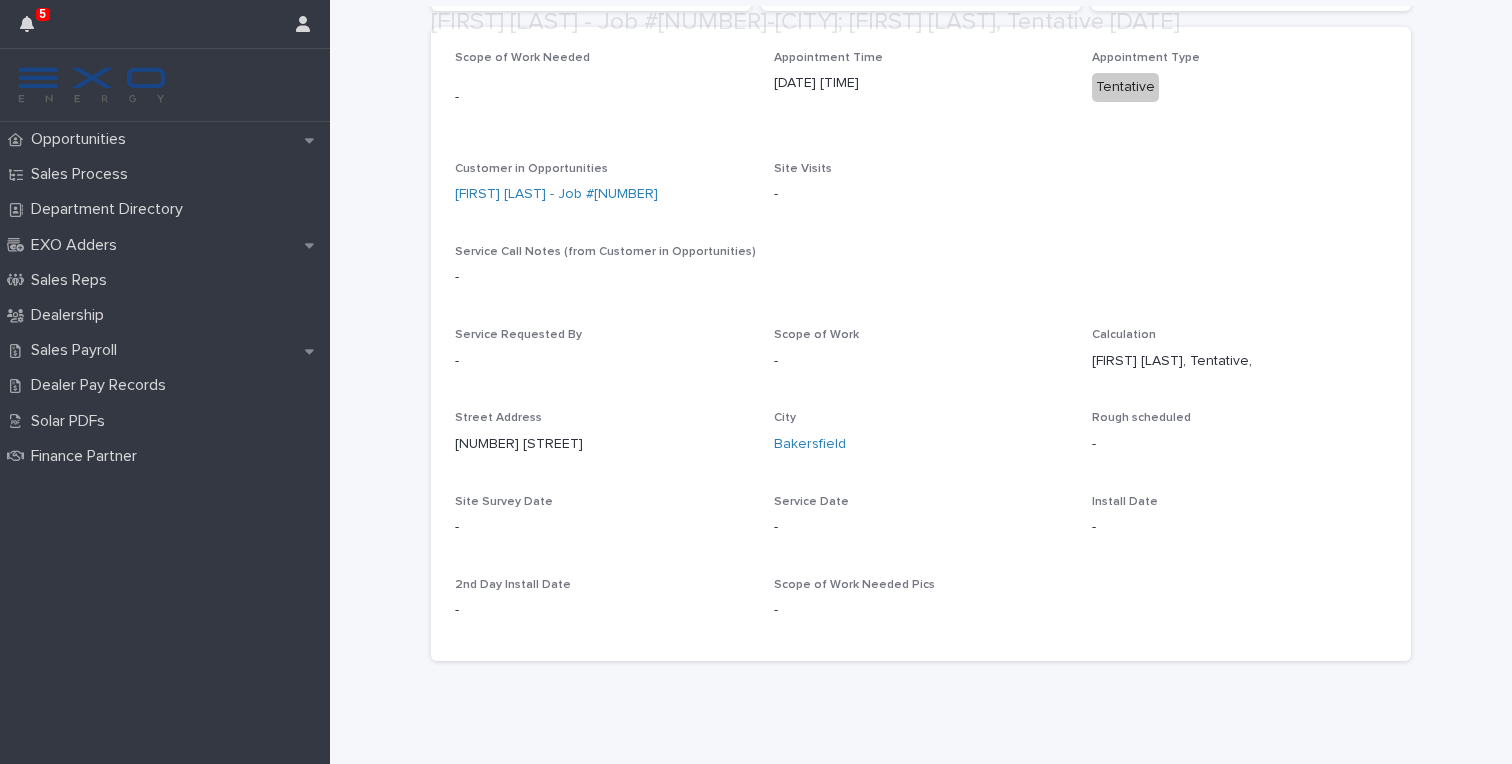 scroll, scrollTop: 259, scrollLeft: 0, axis: vertical 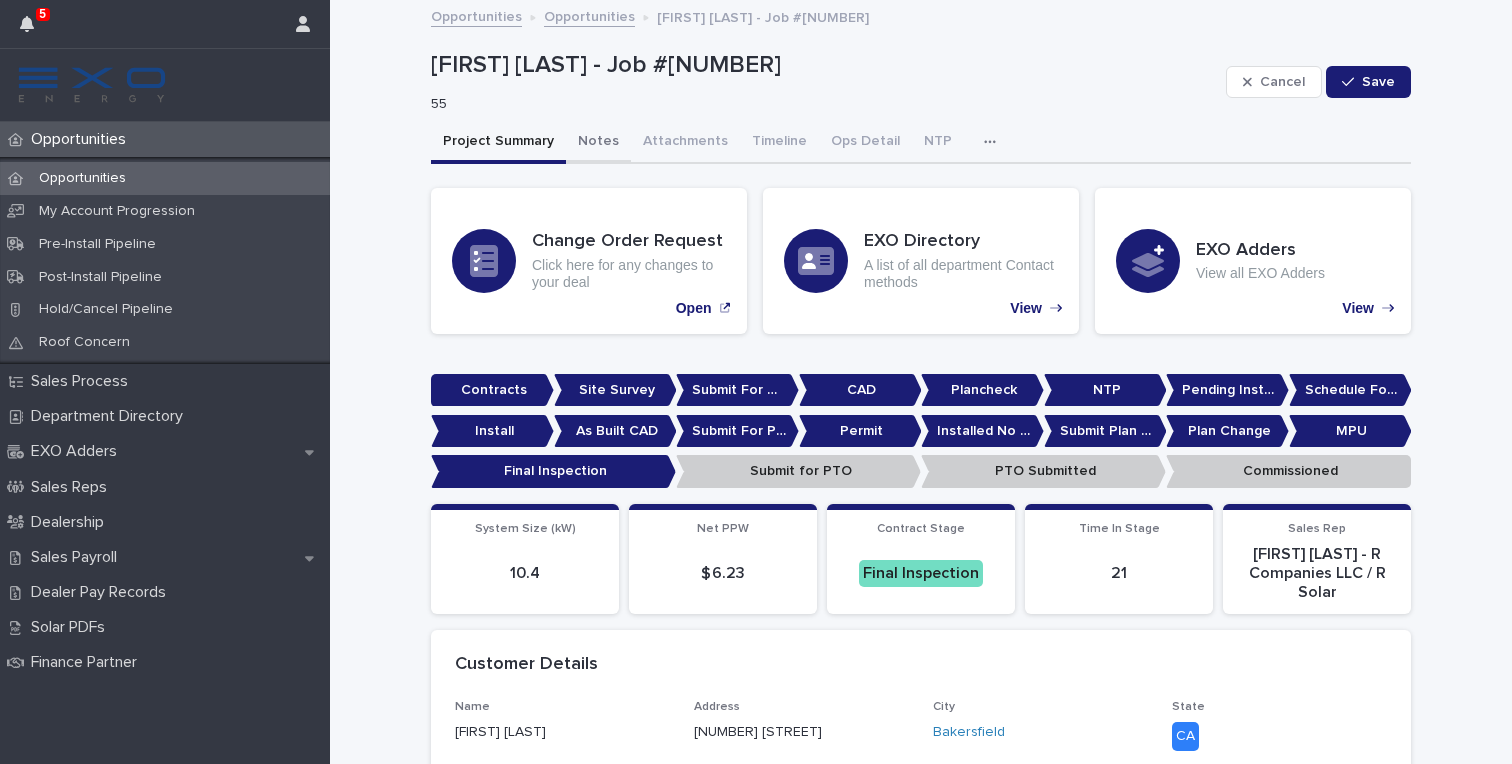 click on "Notes" at bounding box center [598, 143] 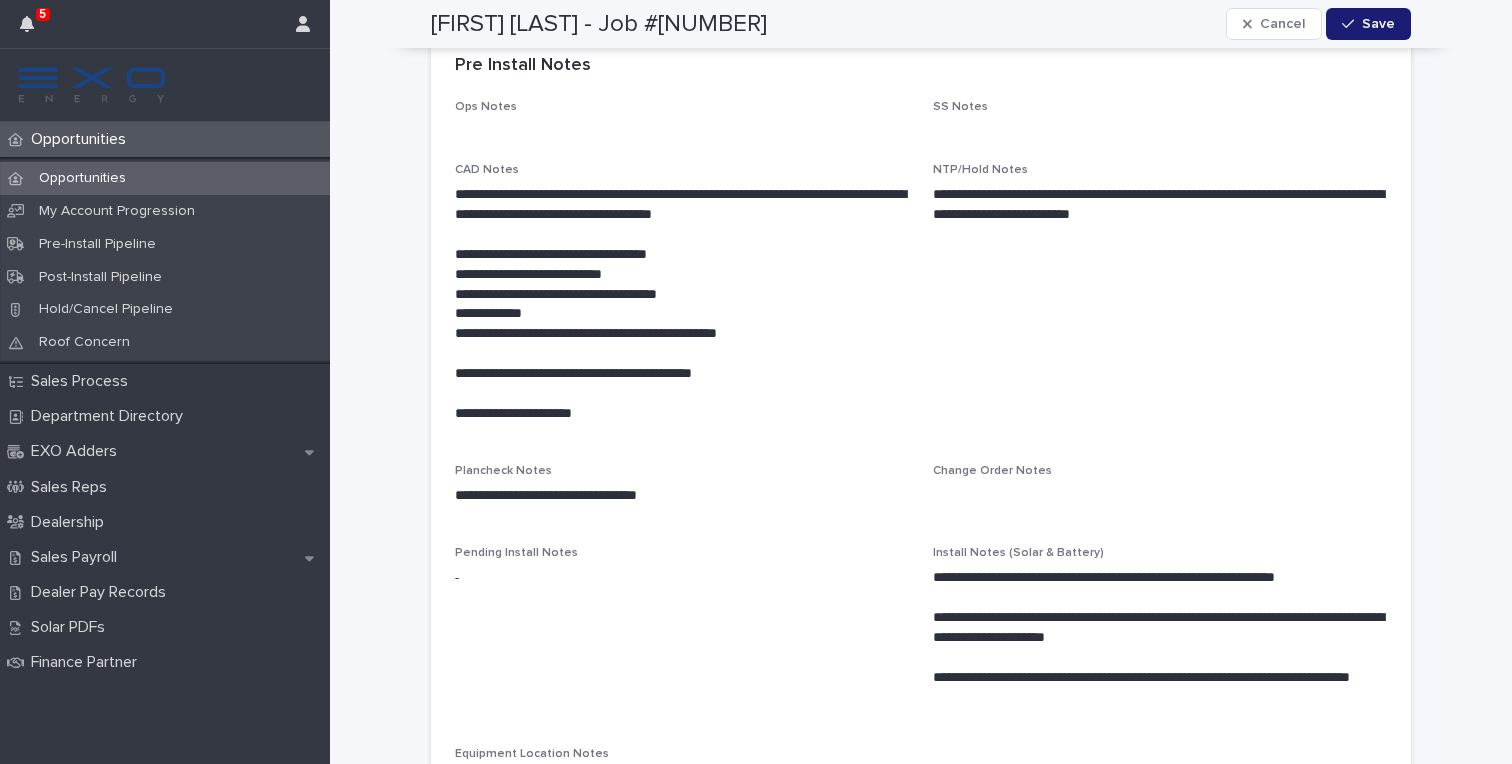 scroll, scrollTop: 534, scrollLeft: 0, axis: vertical 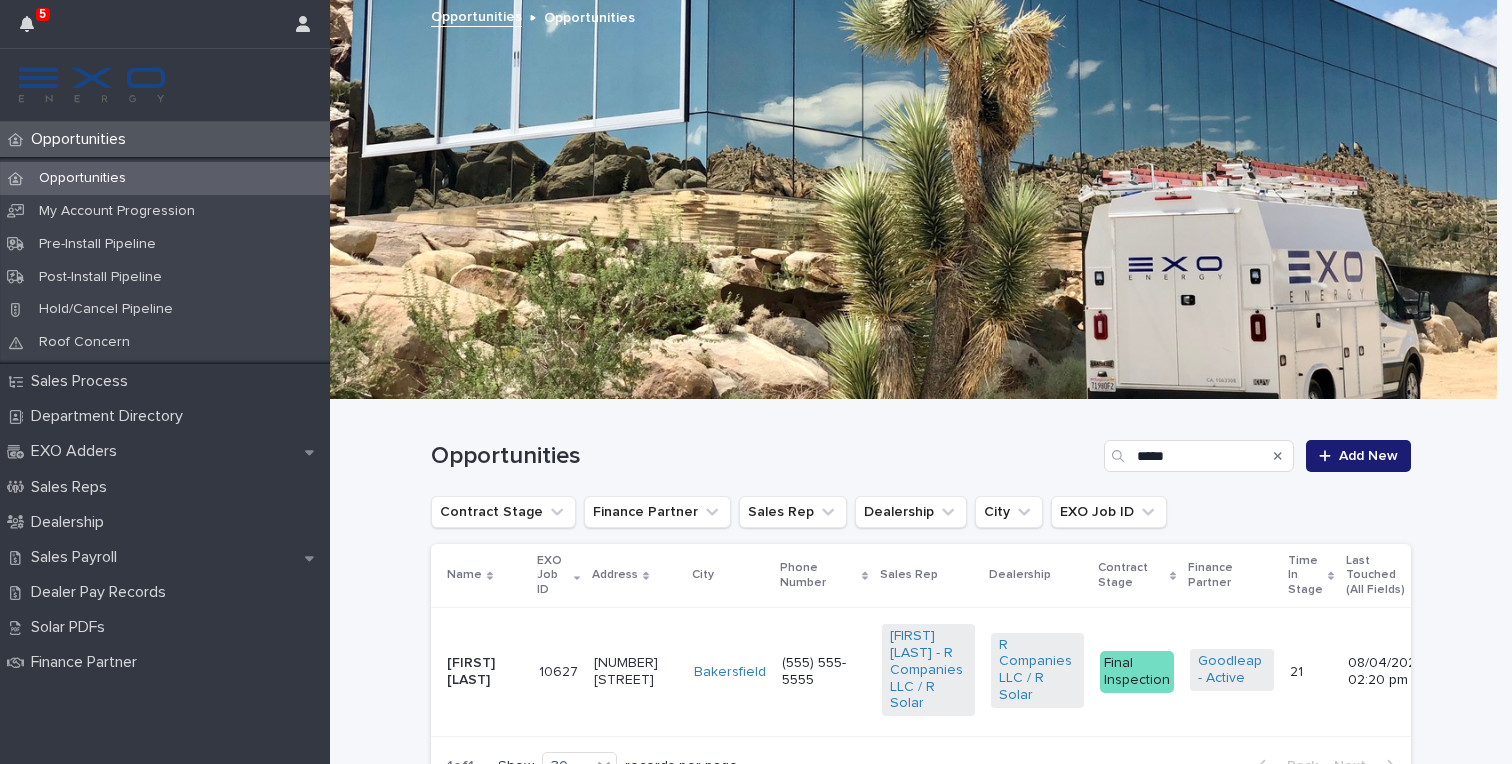 click on "[FIRST] [LAST]" at bounding box center [485, 672] 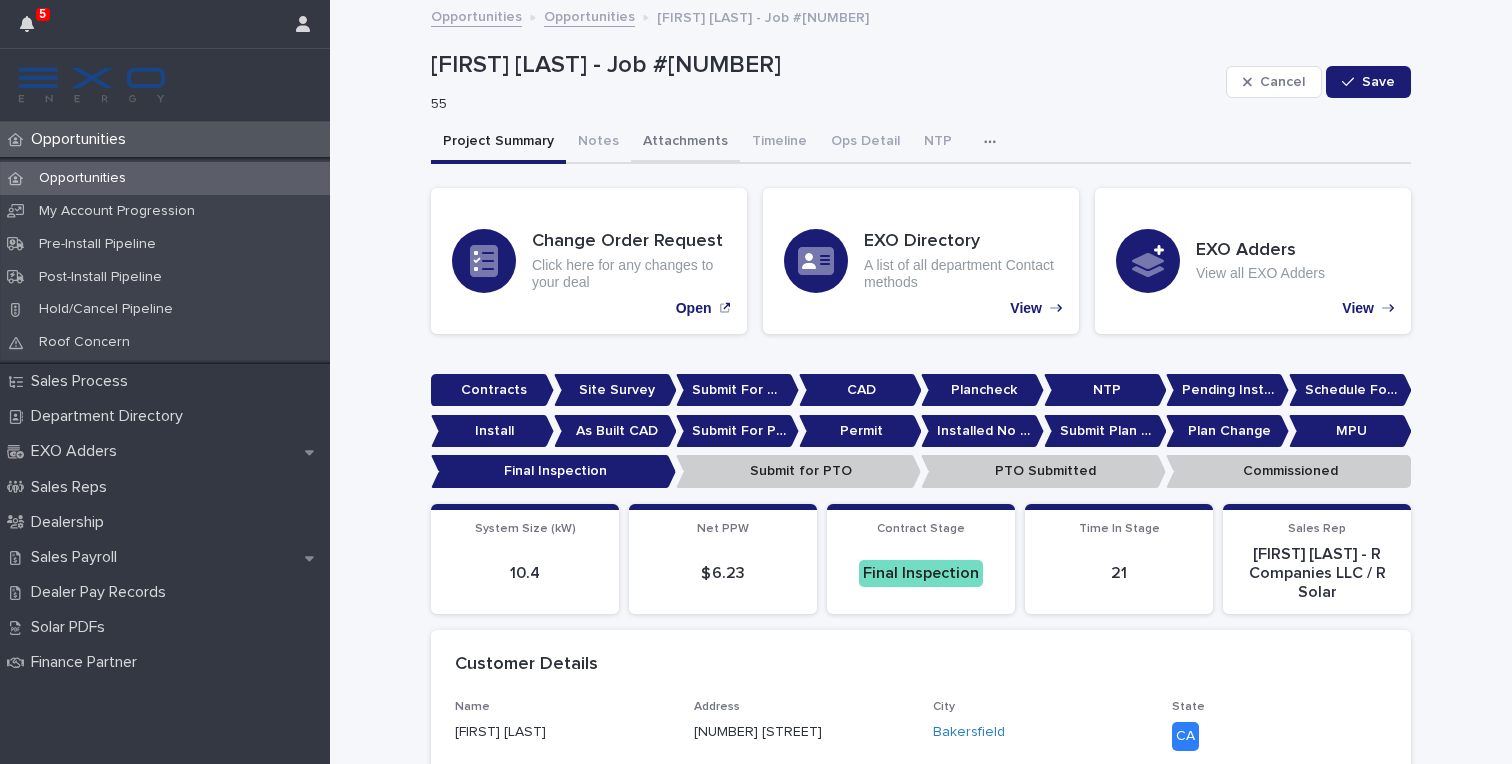 click on "Attachments" at bounding box center (685, 143) 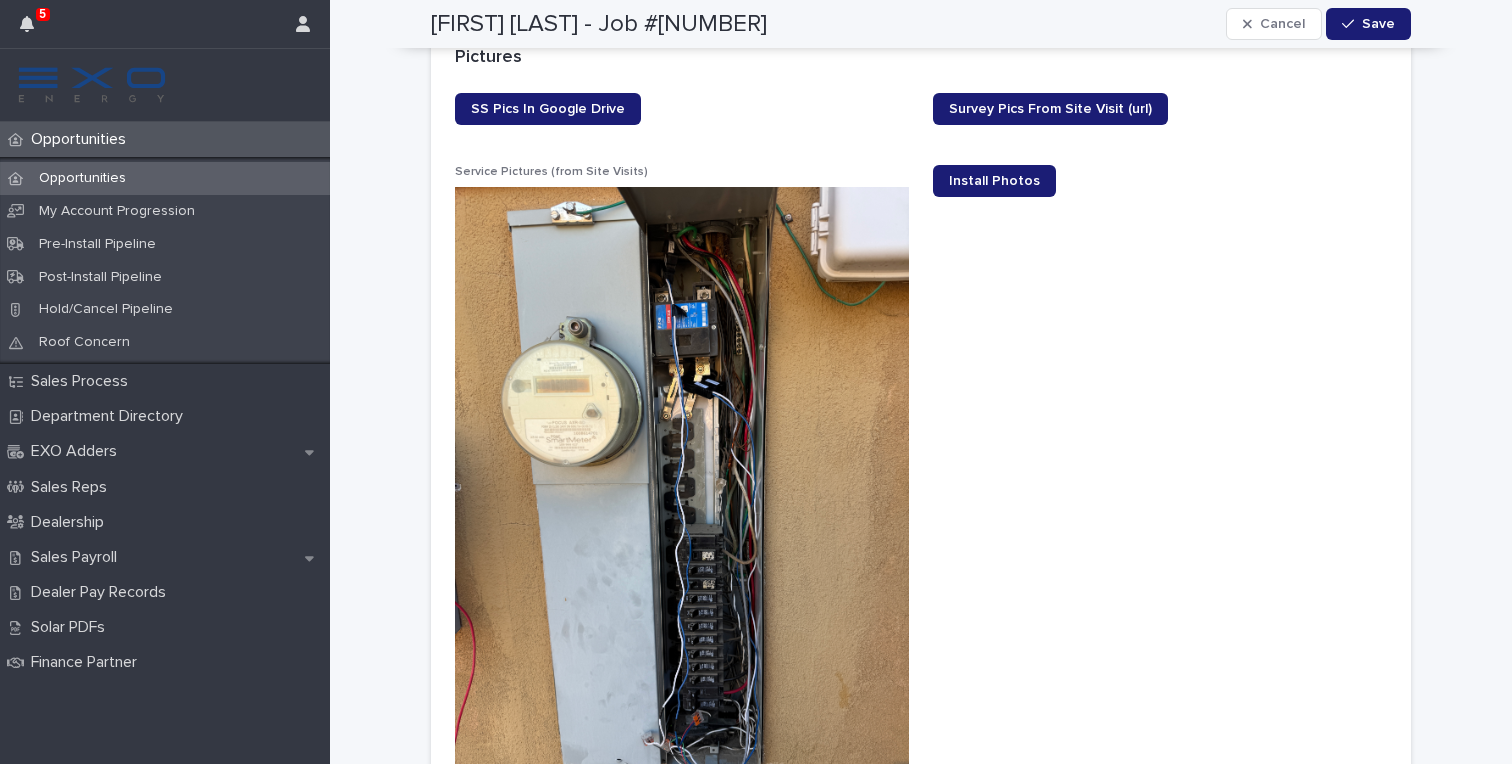 scroll, scrollTop: 1806, scrollLeft: 0, axis: vertical 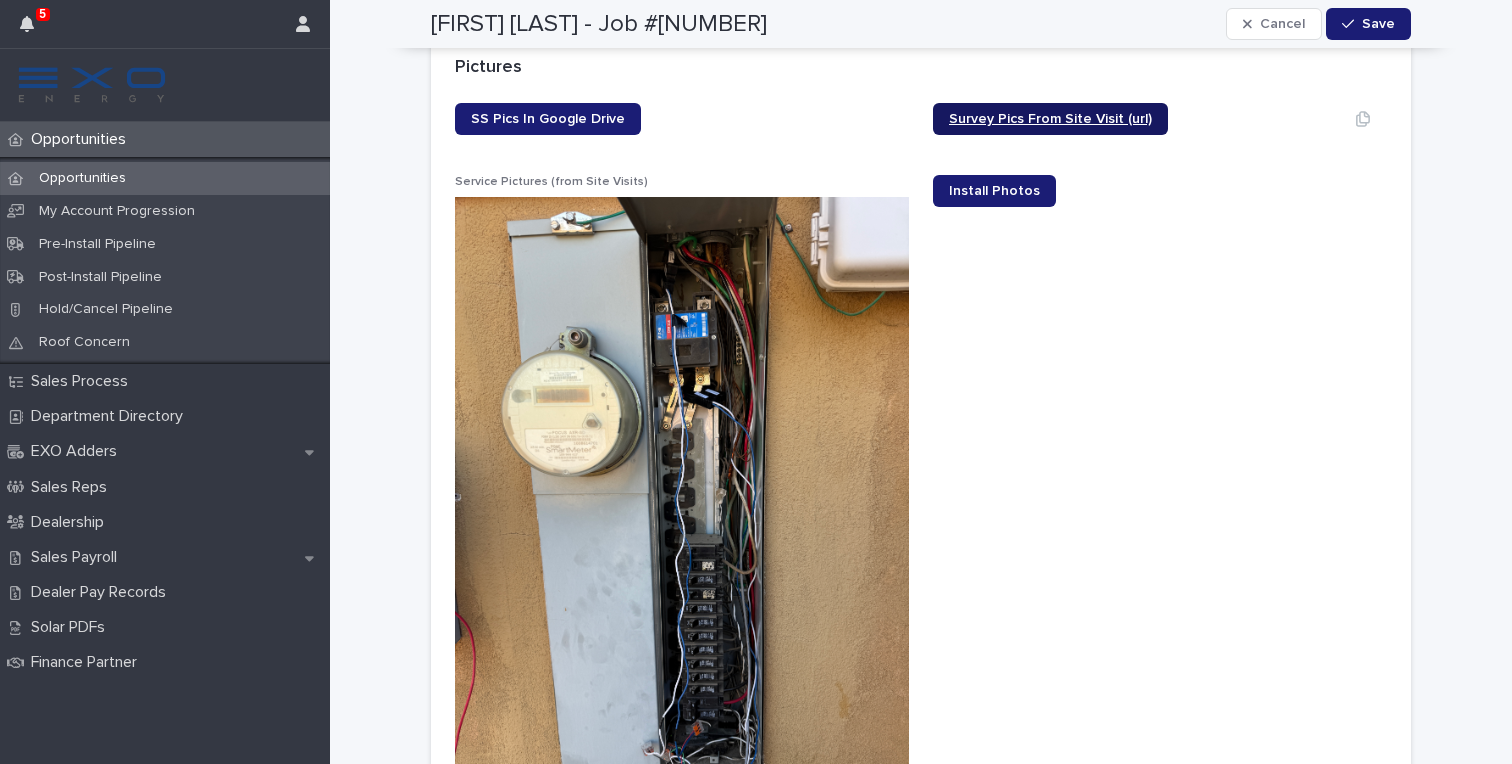 click on "Survey Pics From Site Visit (url)" at bounding box center (1050, 119) 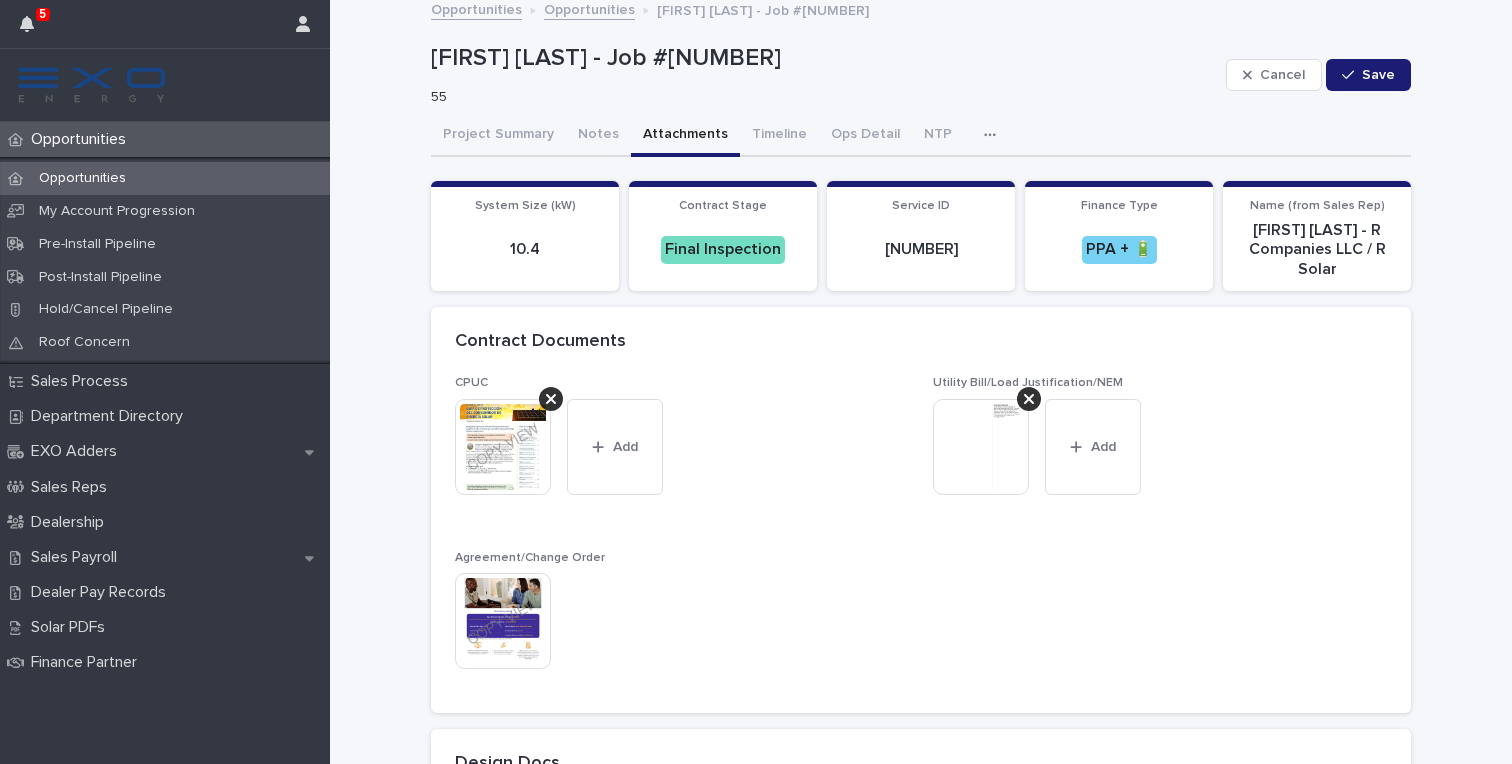 scroll, scrollTop: 0, scrollLeft: 0, axis: both 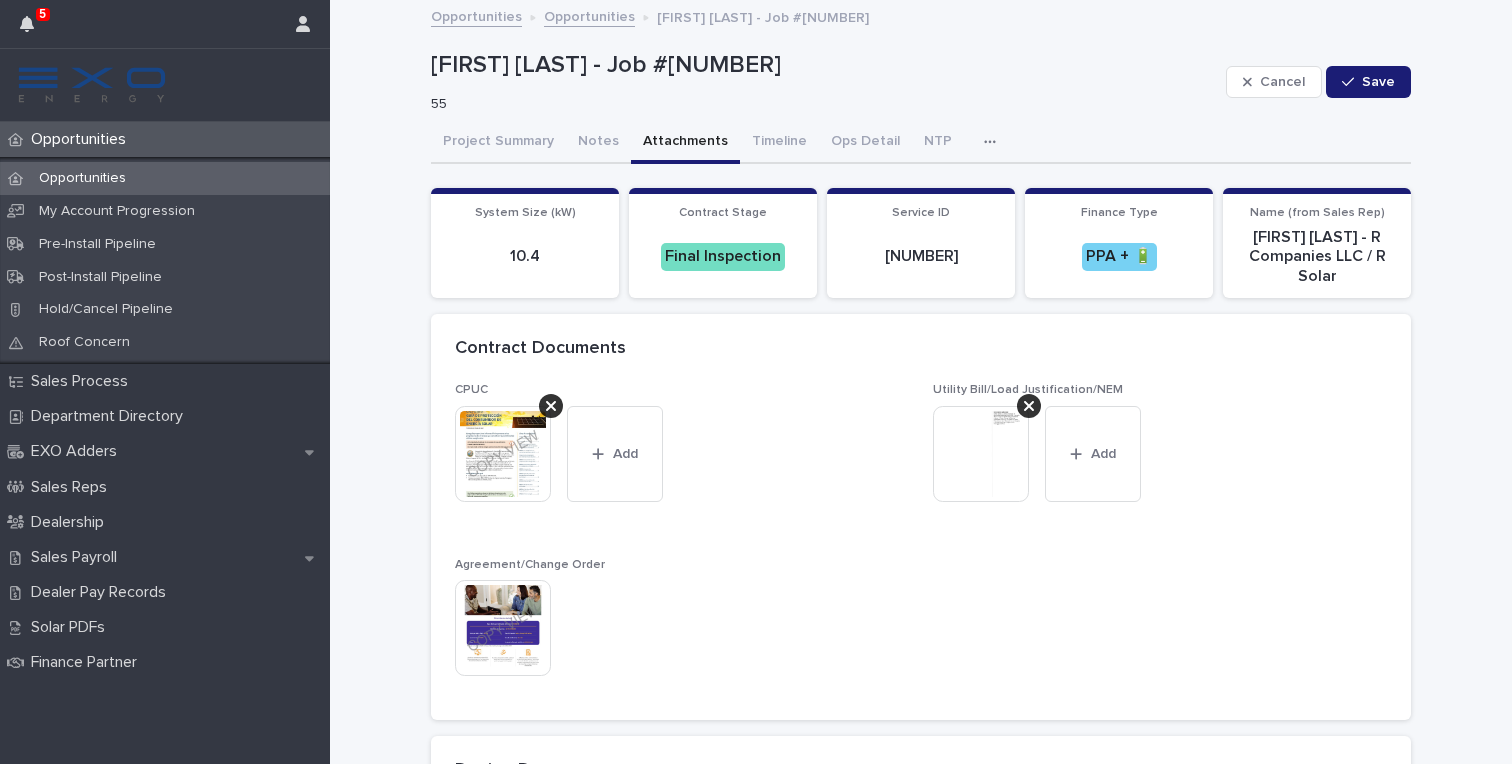 click at bounding box center [994, 142] 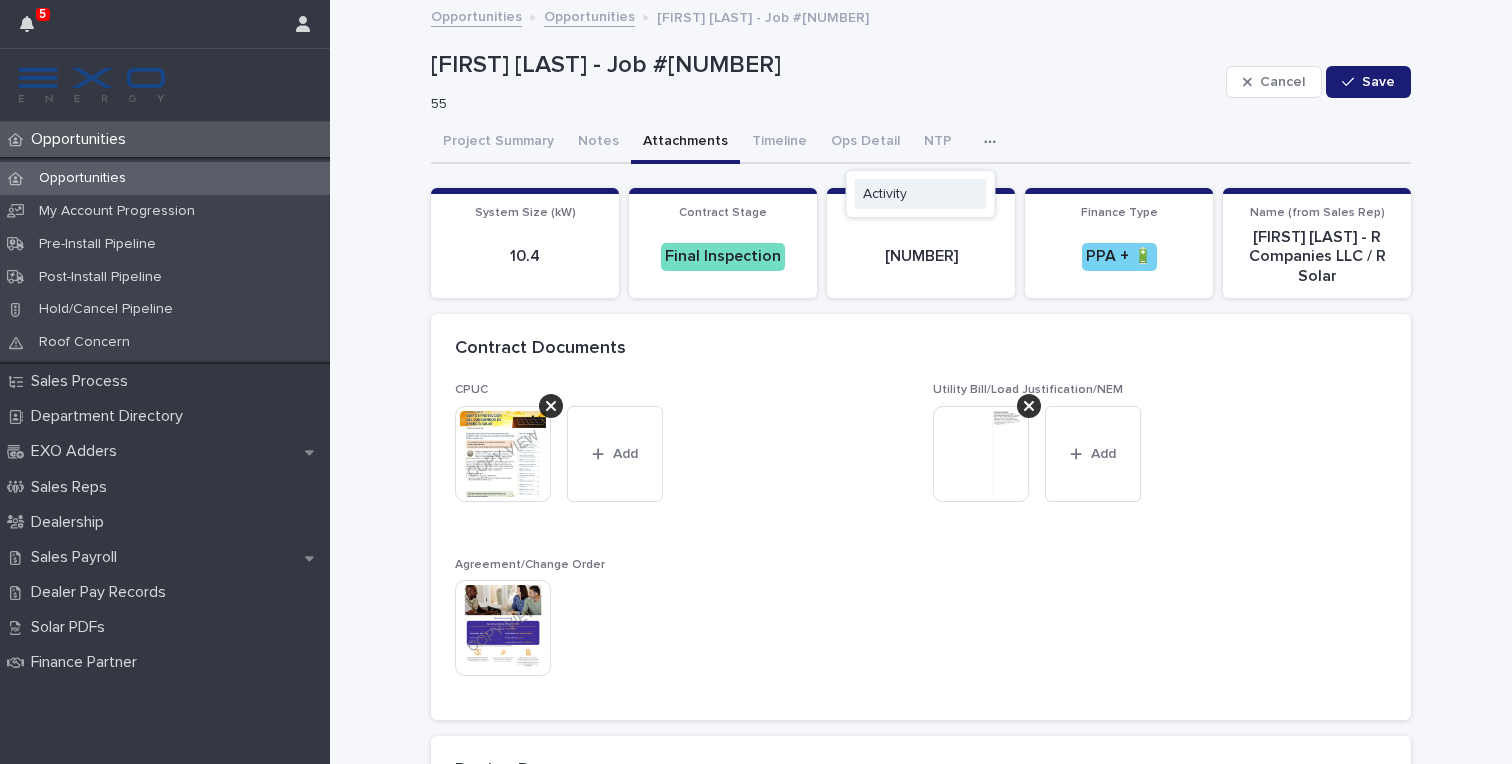 click on "Activity" at bounding box center (921, 194) 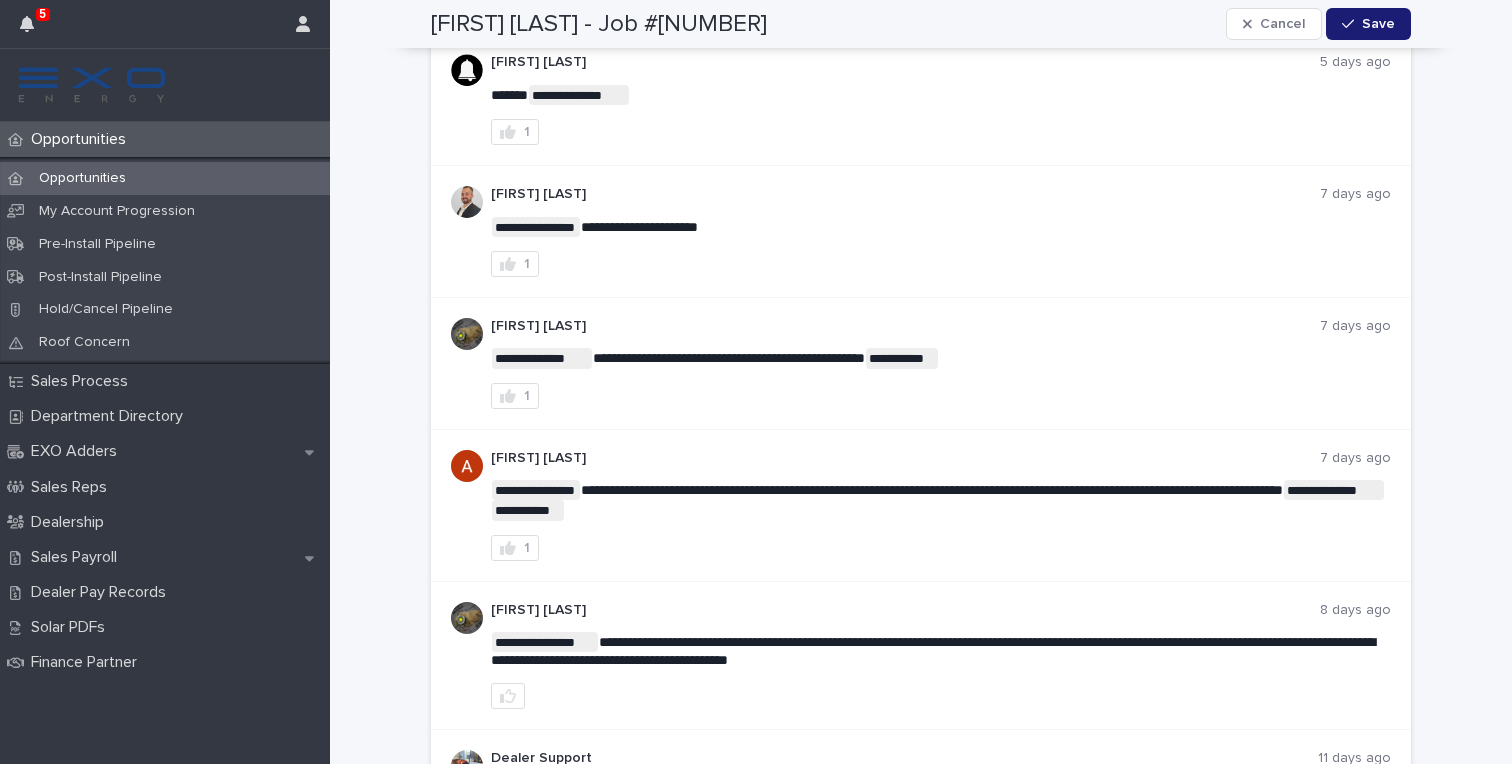 scroll, scrollTop: 0, scrollLeft: 0, axis: both 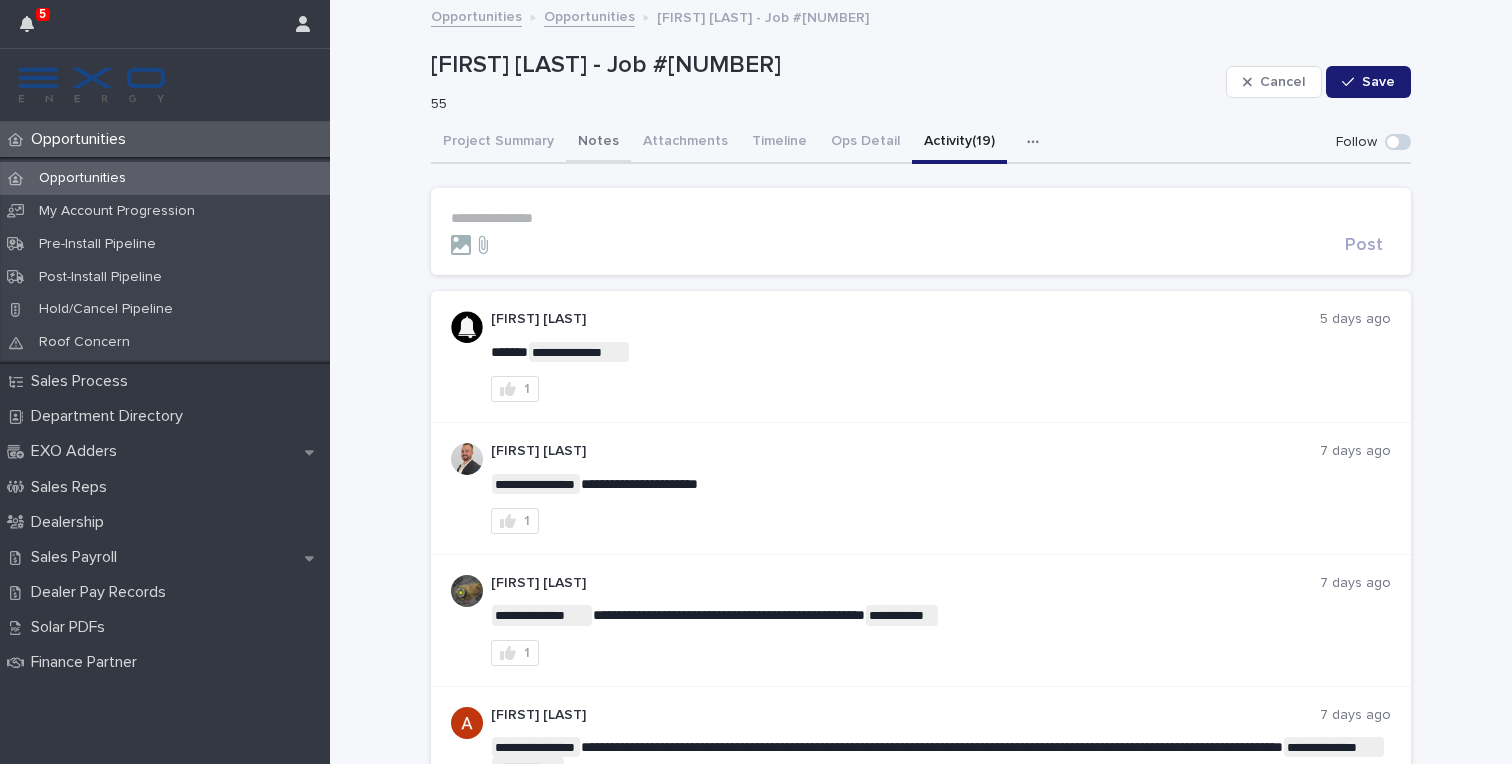 click on "Notes" at bounding box center (598, 143) 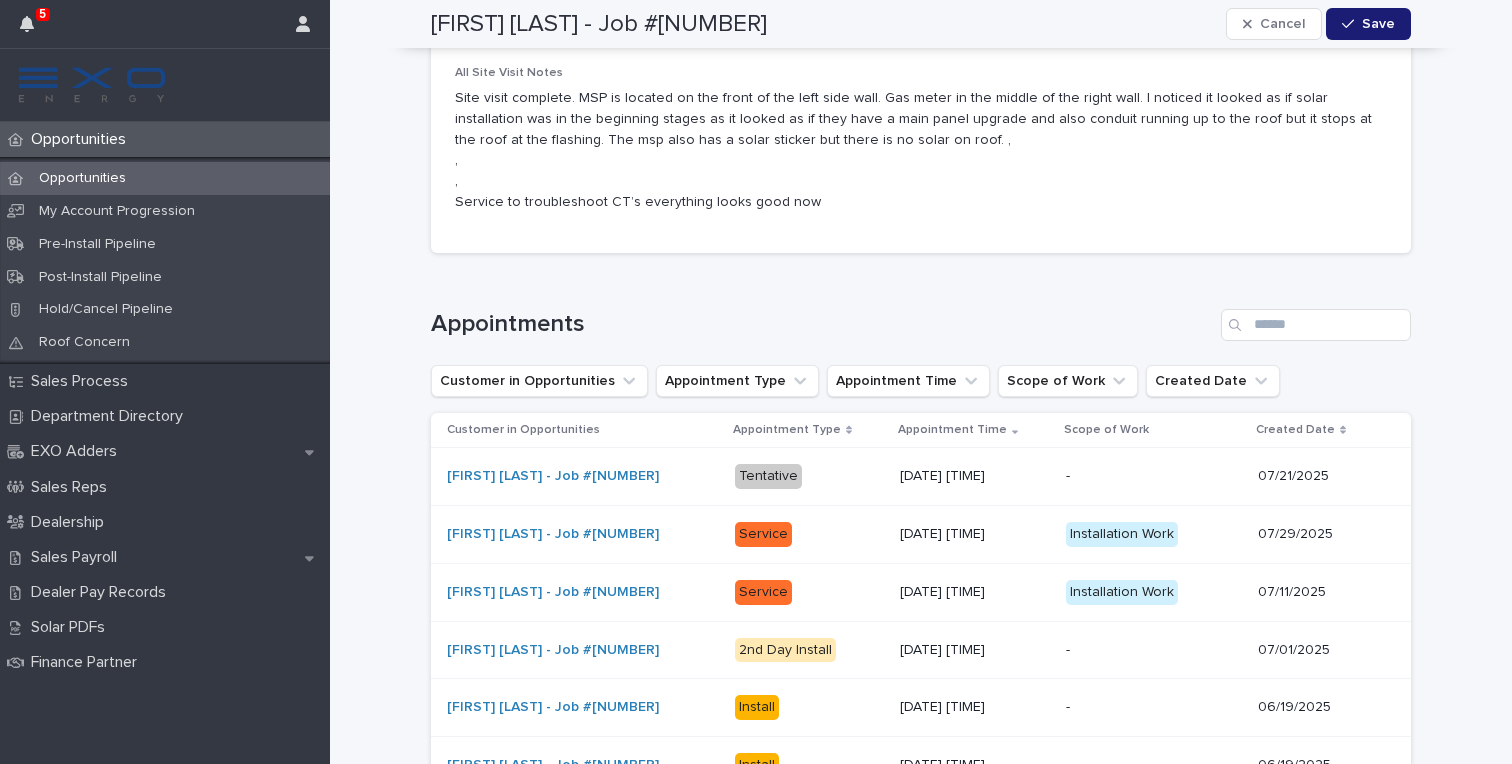 scroll, scrollTop: 3251, scrollLeft: 0, axis: vertical 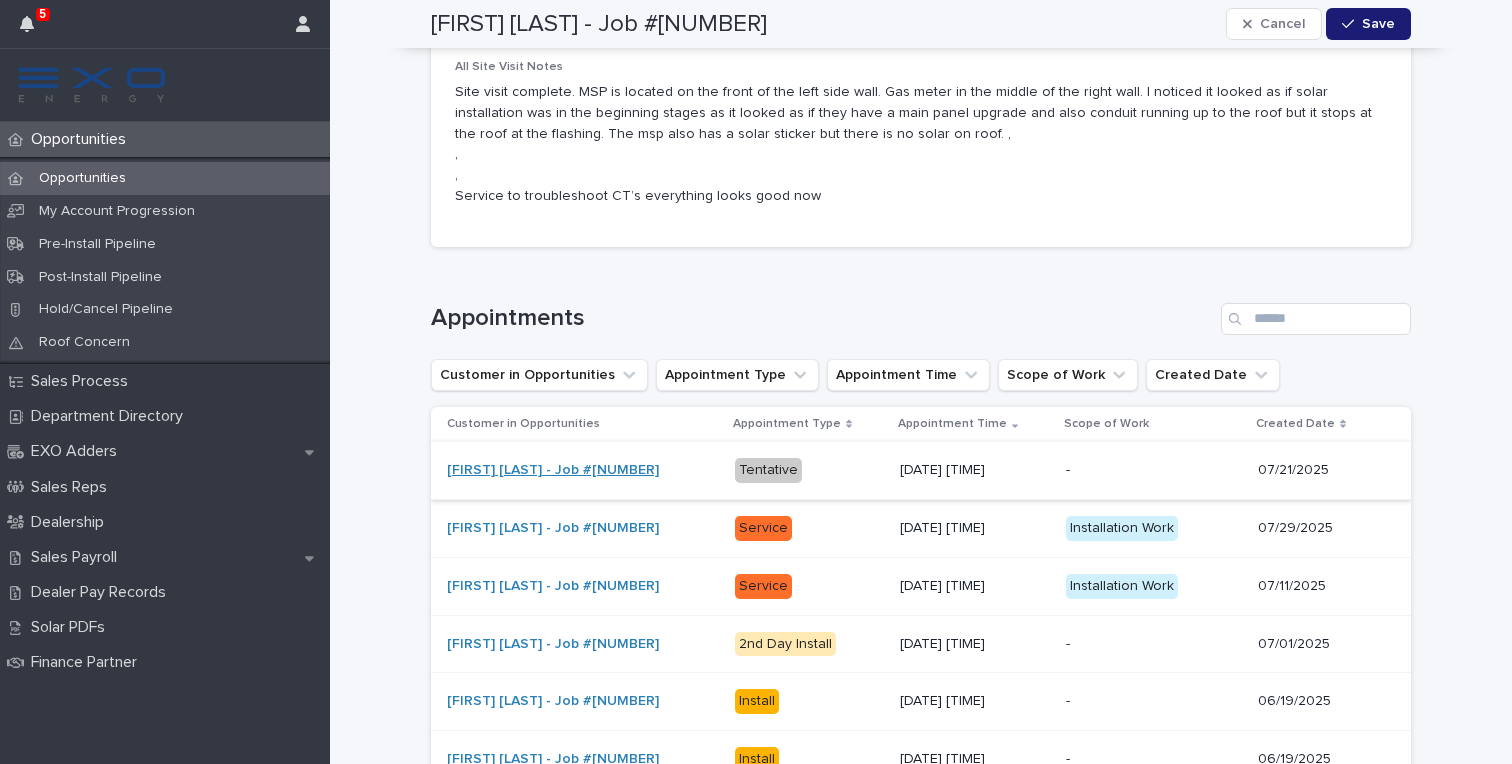 click on "[FIRST] [LAST] - Job #[NUMBER]" at bounding box center (553, 470) 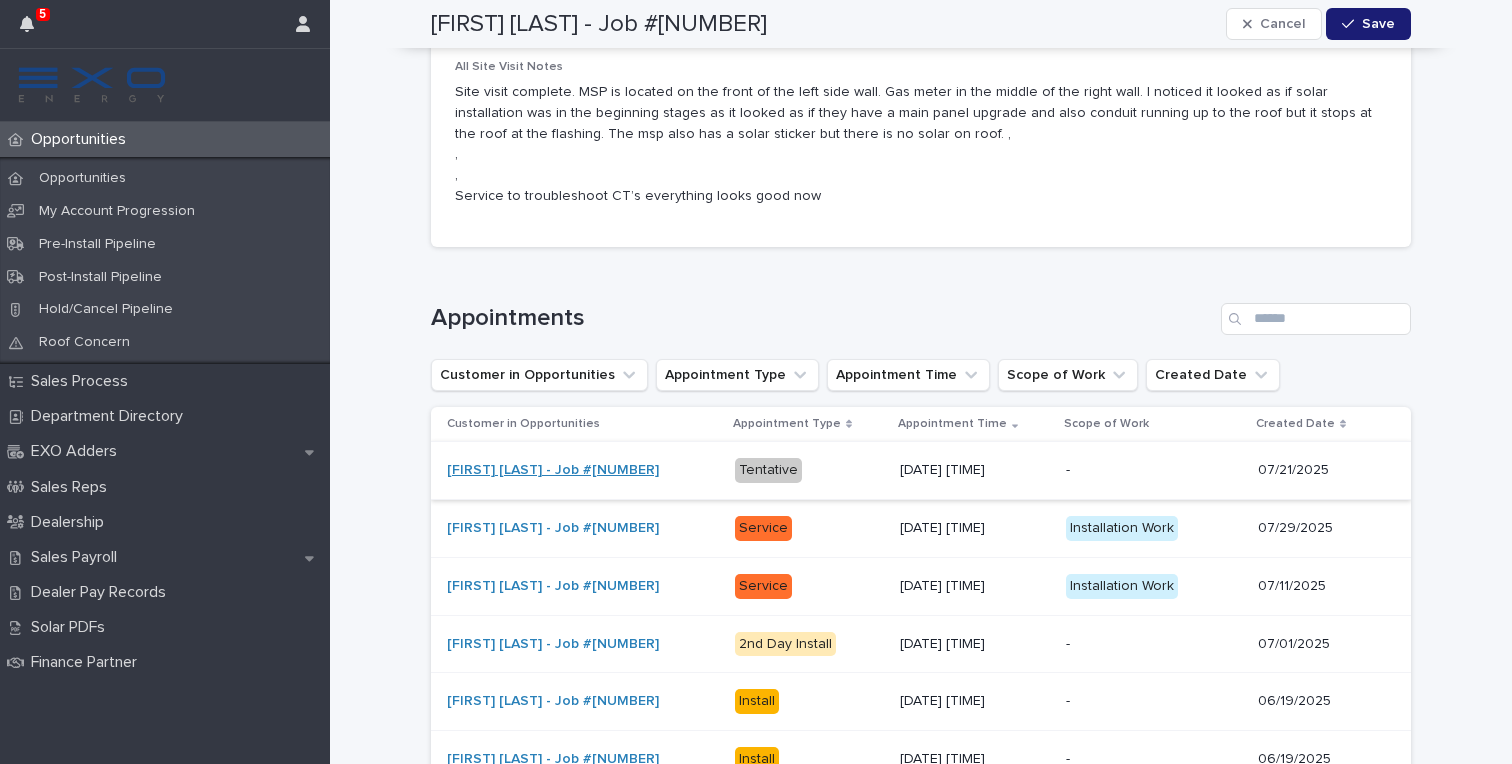 click on "[FIRST] [LAST] - Job #[NUMBER]" at bounding box center (553, 470) 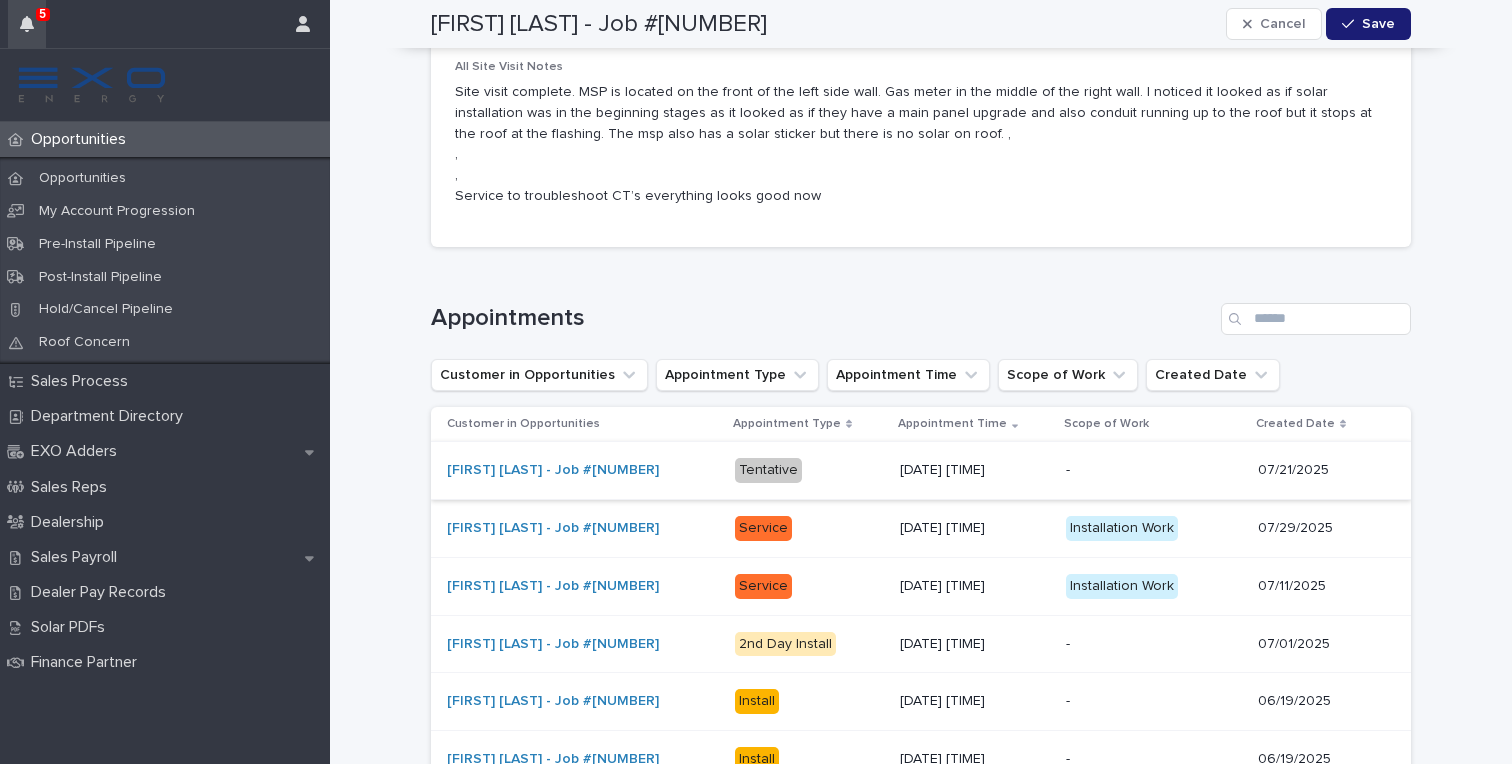 click 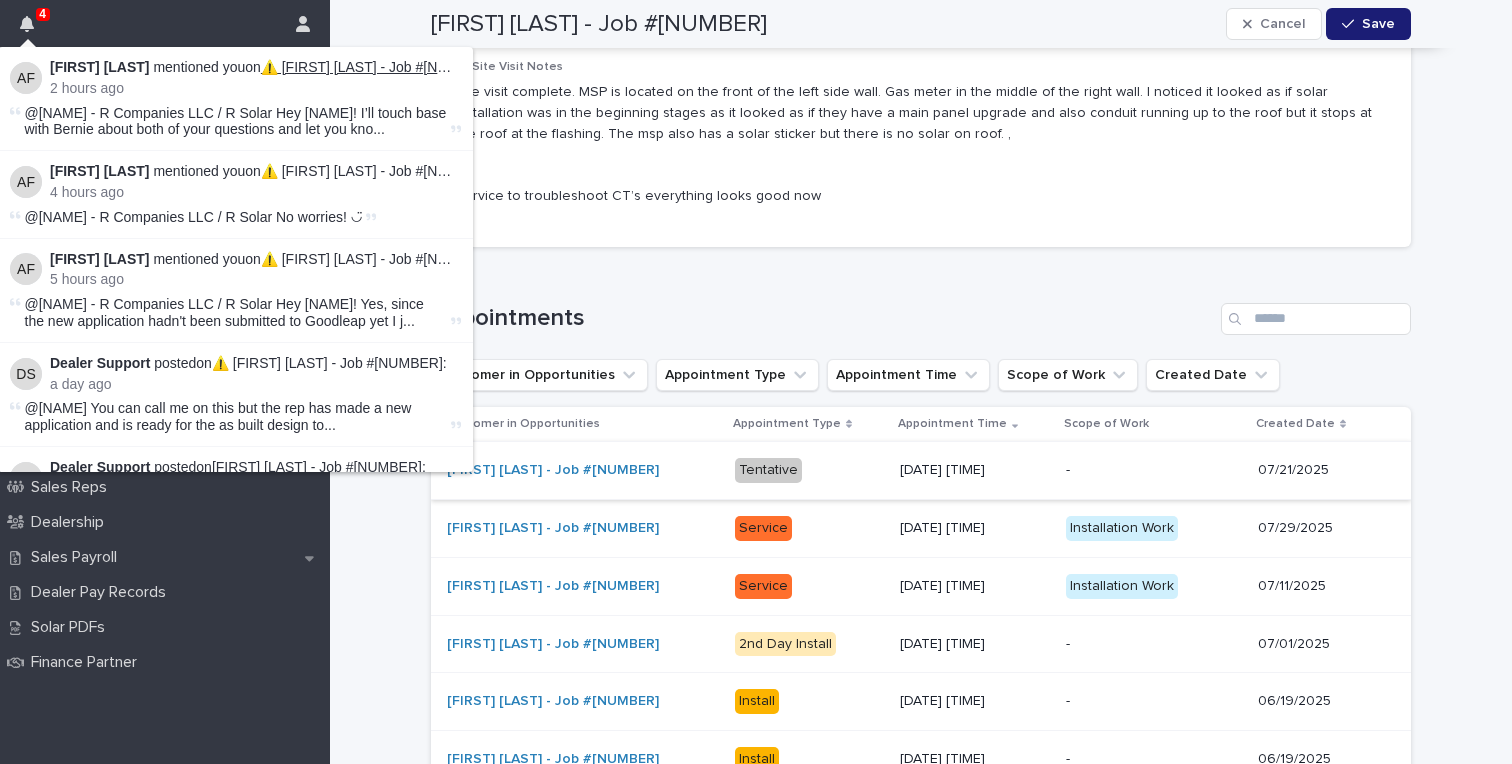 click on "⚠️ [FIRST] [LAST] - Job #[NUMBER]" at bounding box center (376, 67) 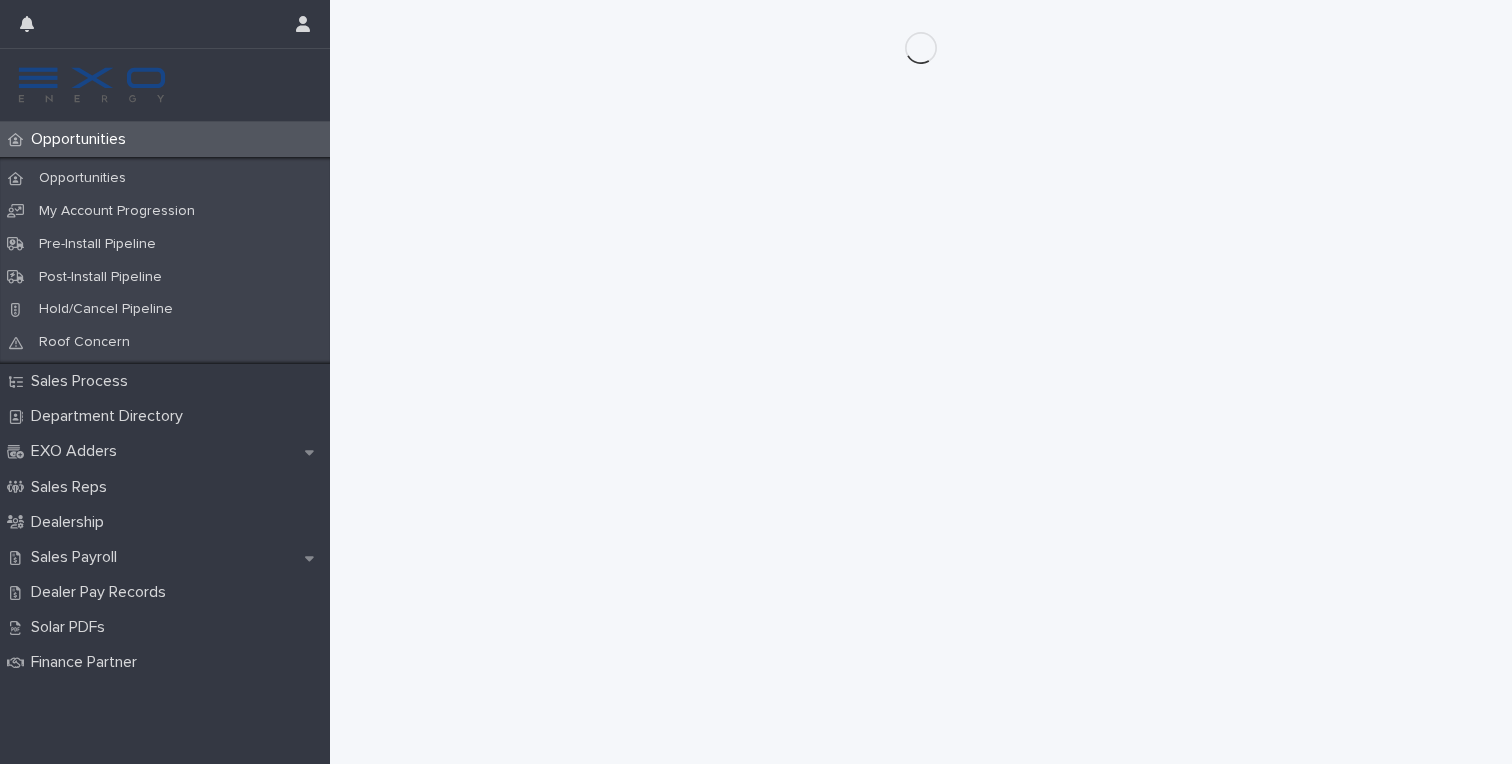 scroll, scrollTop: 0, scrollLeft: 0, axis: both 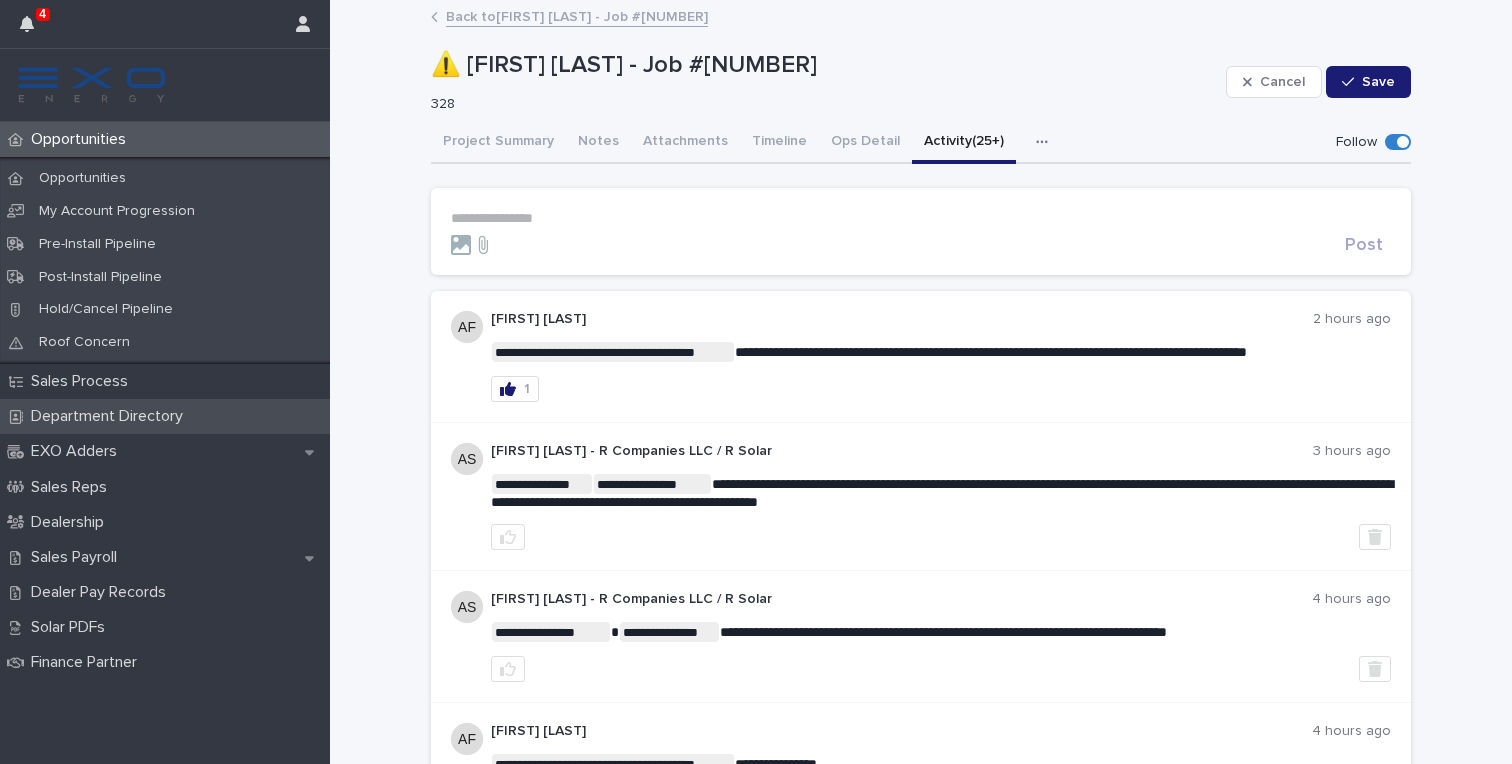 click on "Department Directory" at bounding box center (111, 416) 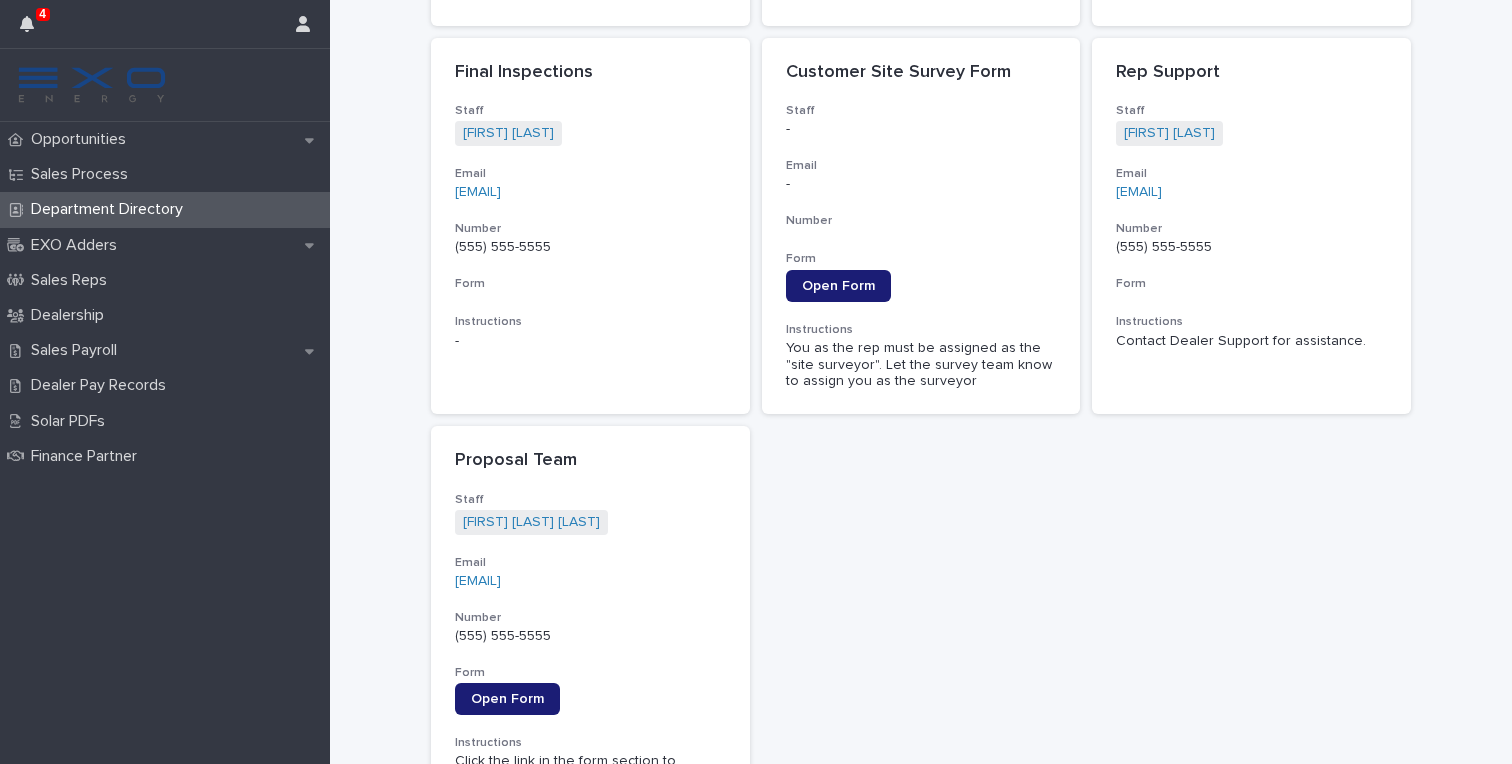 scroll, scrollTop: 1680, scrollLeft: 0, axis: vertical 